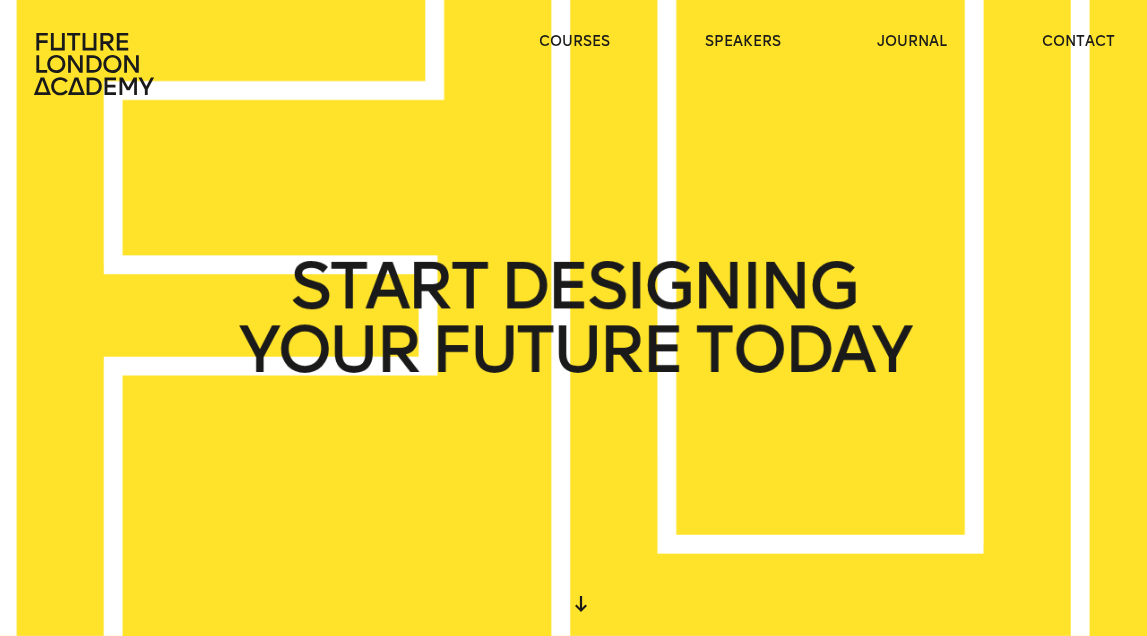 scroll, scrollTop: 0, scrollLeft: 0, axis: both 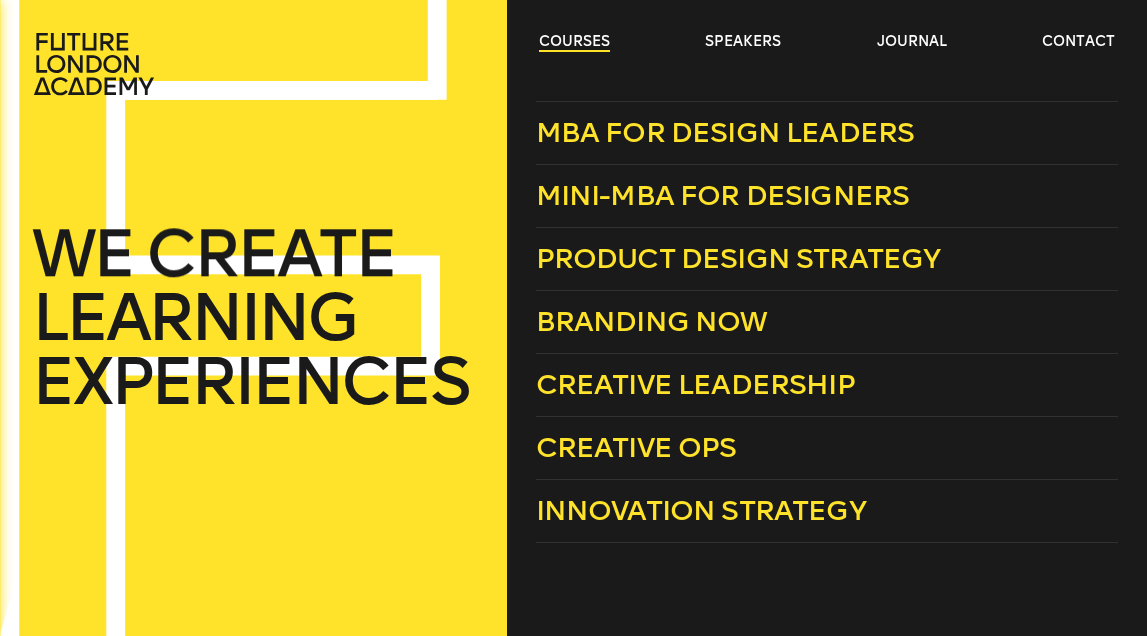 click on "courses" at bounding box center (574, 42) 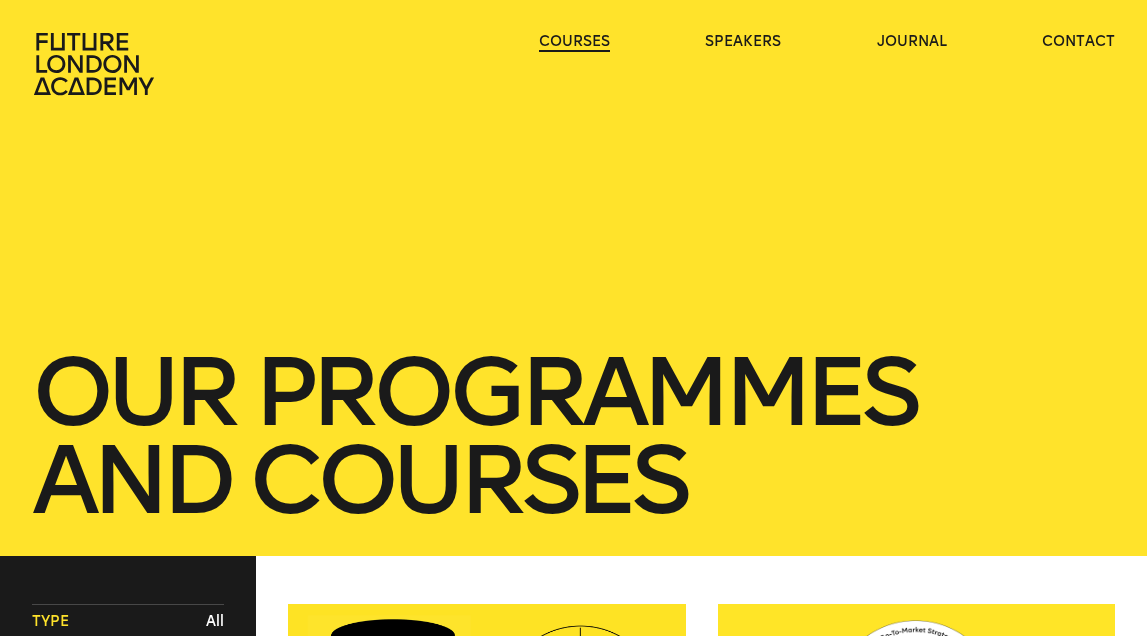 click on "courses" at bounding box center (574, 42) 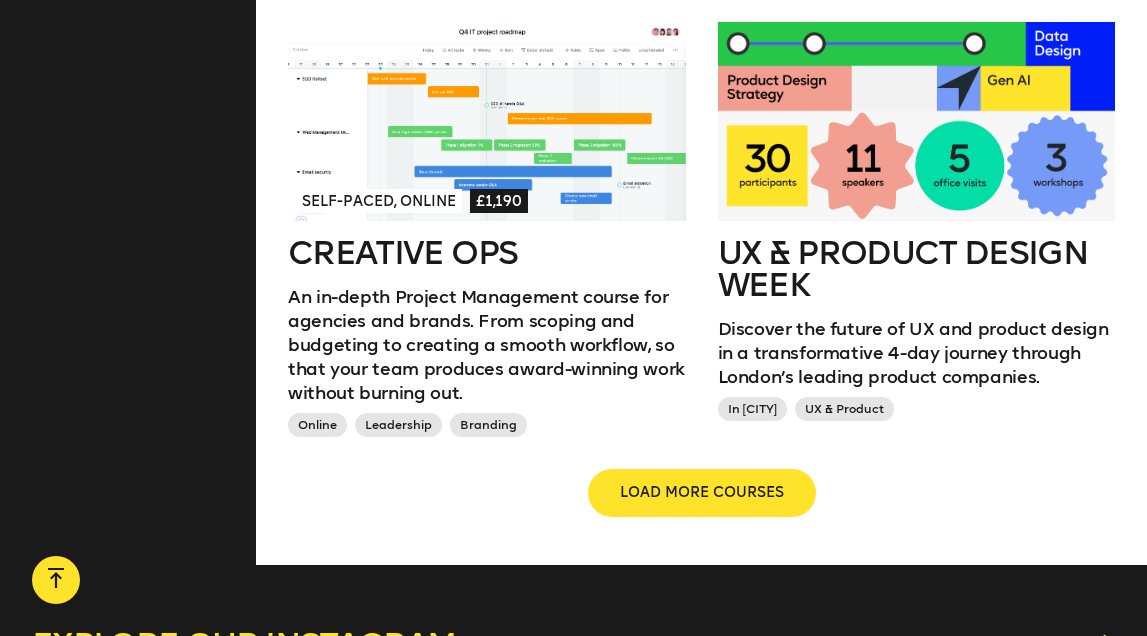 scroll, scrollTop: 2147, scrollLeft: 0, axis: vertical 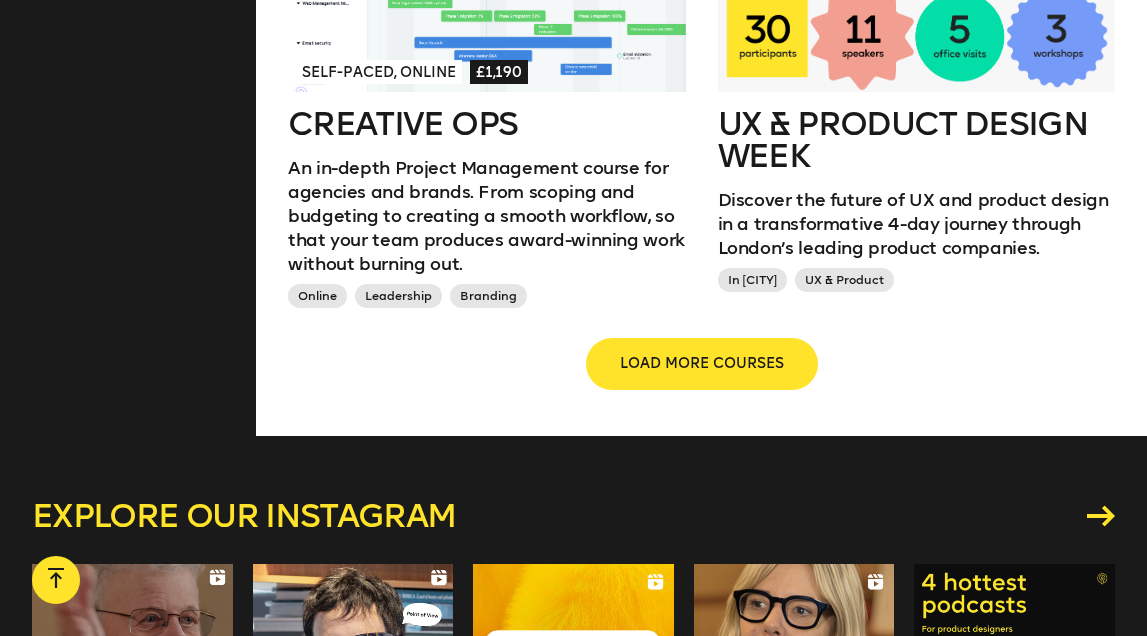 click on "LOAD MORE COURSES" at bounding box center [702, 364] 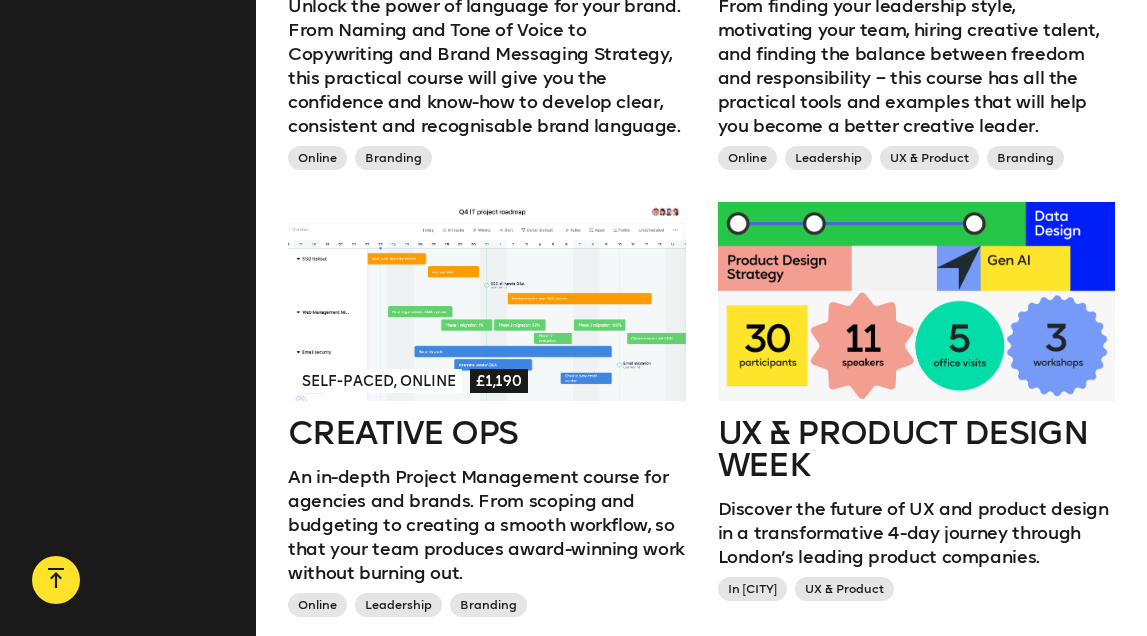 scroll, scrollTop: 1893, scrollLeft: 0, axis: vertical 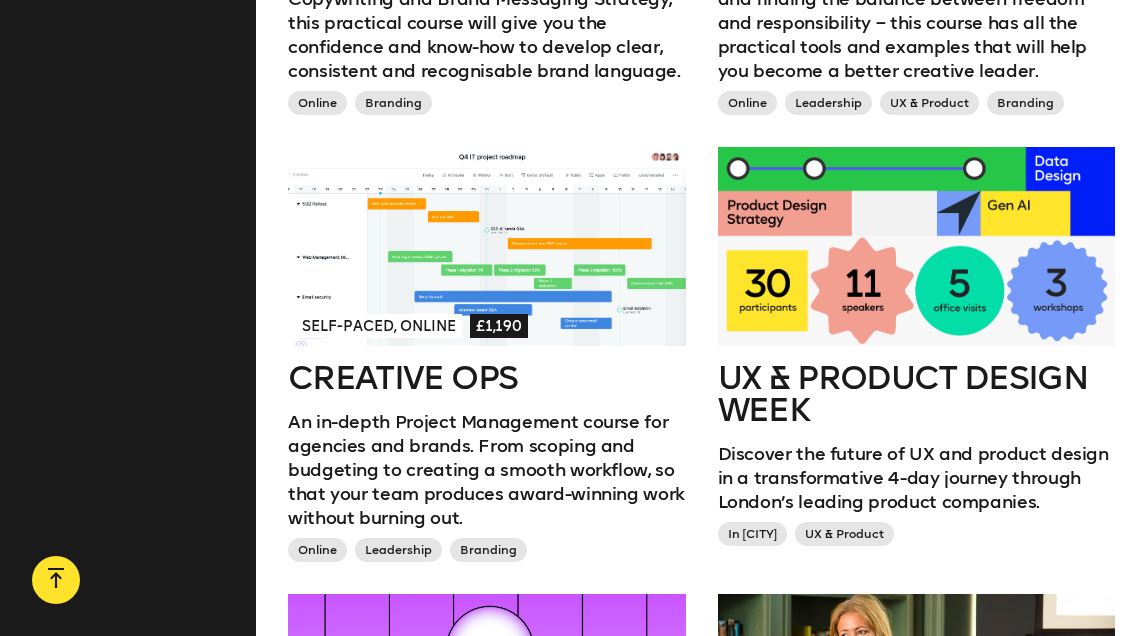 click at bounding box center (487, 246) 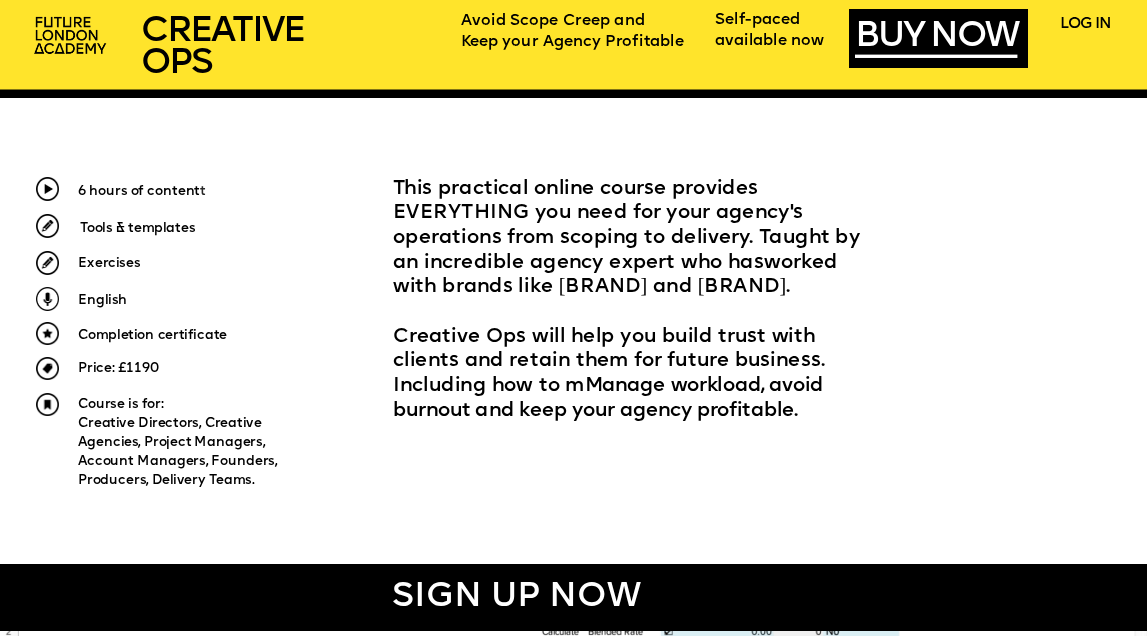 scroll, scrollTop: 607, scrollLeft: 0, axis: vertical 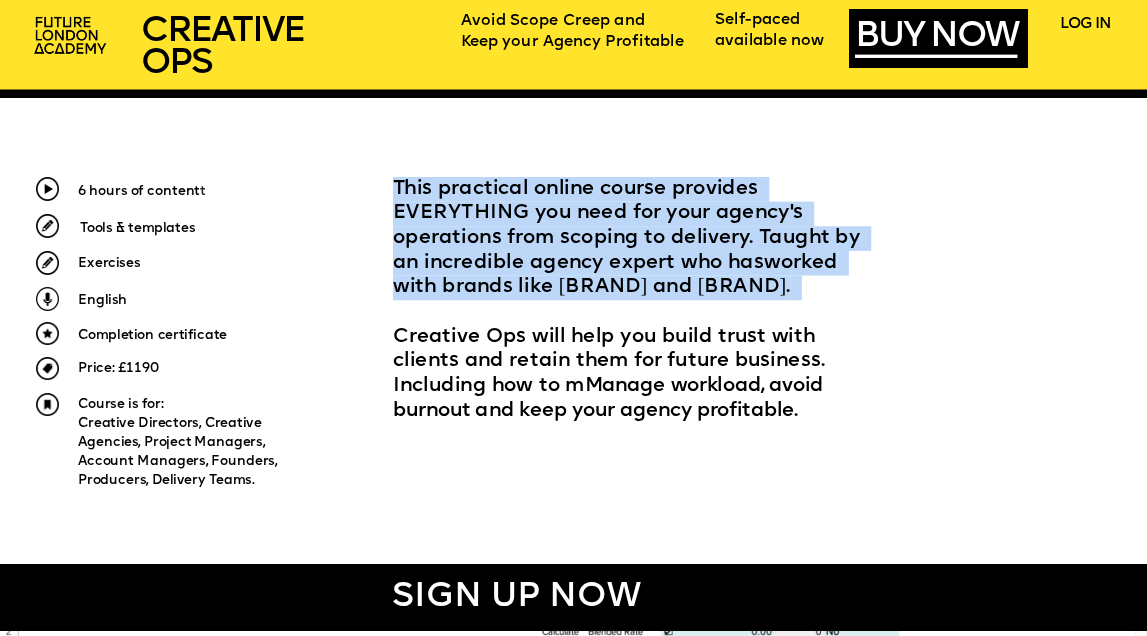 drag, startPoint x: 398, startPoint y: 187, endPoint x: 737, endPoint y: 308, distance: 359.9472 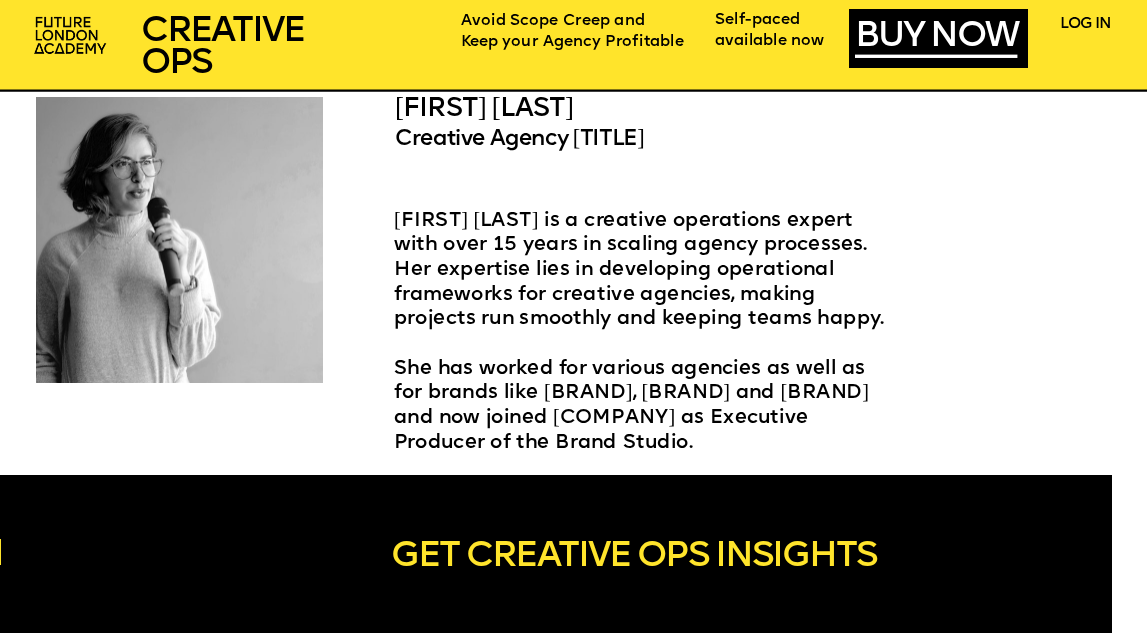 scroll, scrollTop: 3132, scrollLeft: 0, axis: vertical 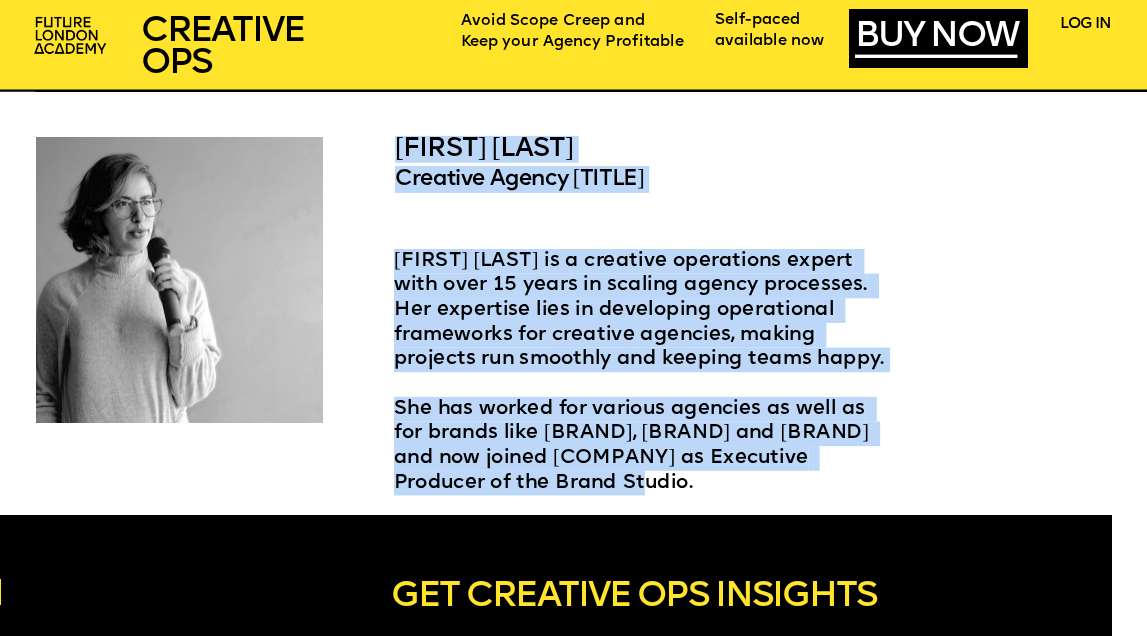 drag, startPoint x: 397, startPoint y: 150, endPoint x: 540, endPoint y: 480, distance: 359.6512 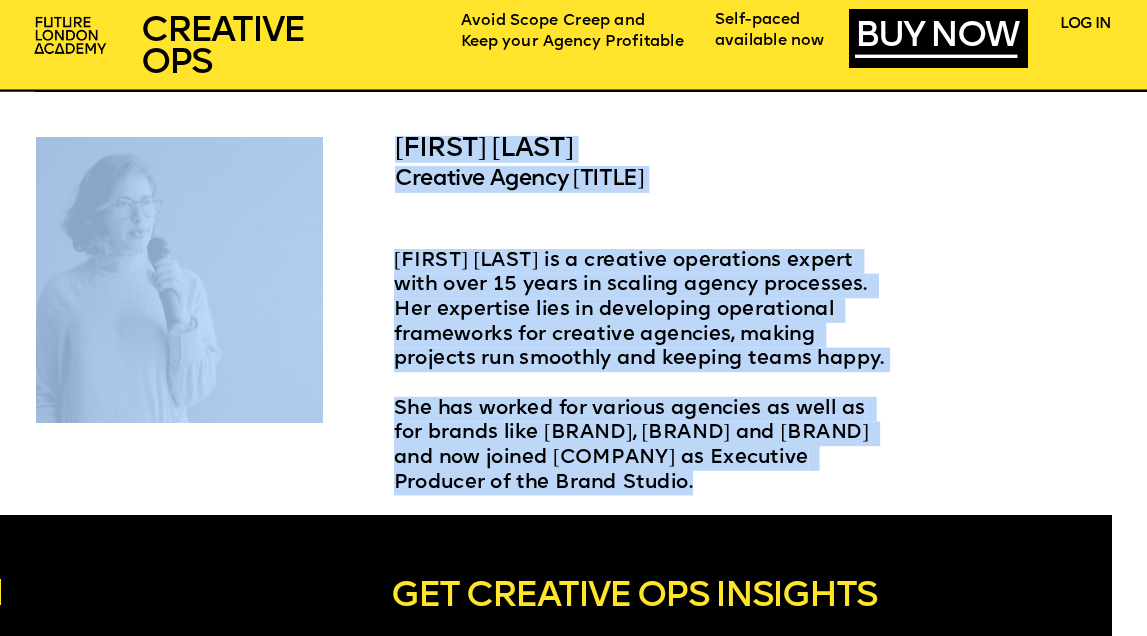 drag, startPoint x: 540, startPoint y: 480, endPoint x: 428, endPoint y: 235, distance: 269.38635 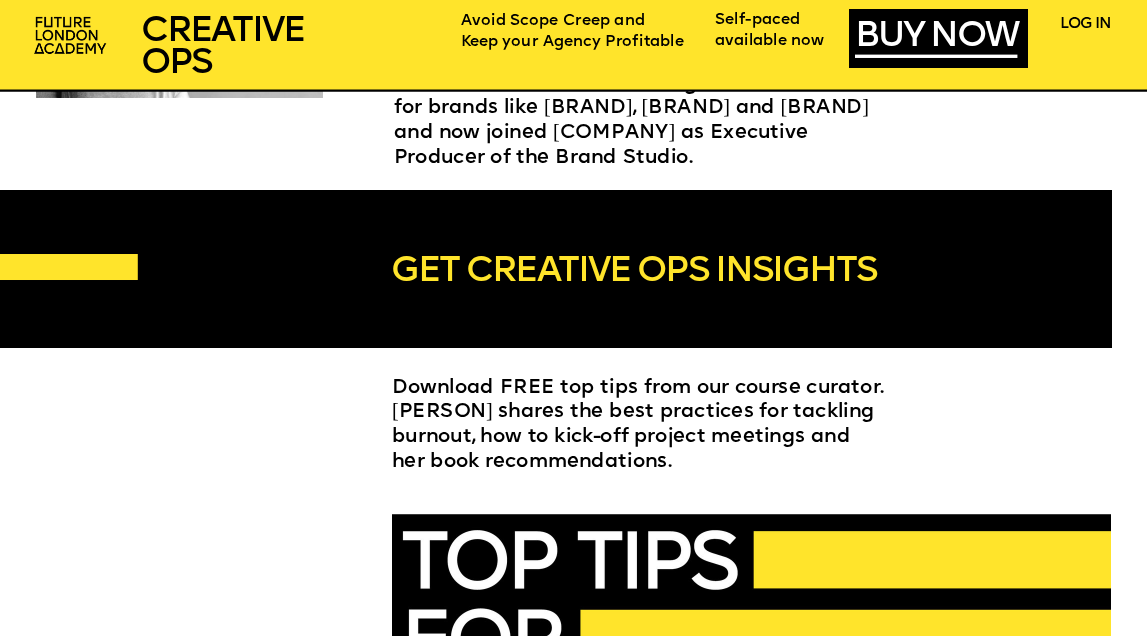 scroll, scrollTop: 3457, scrollLeft: 0, axis: vertical 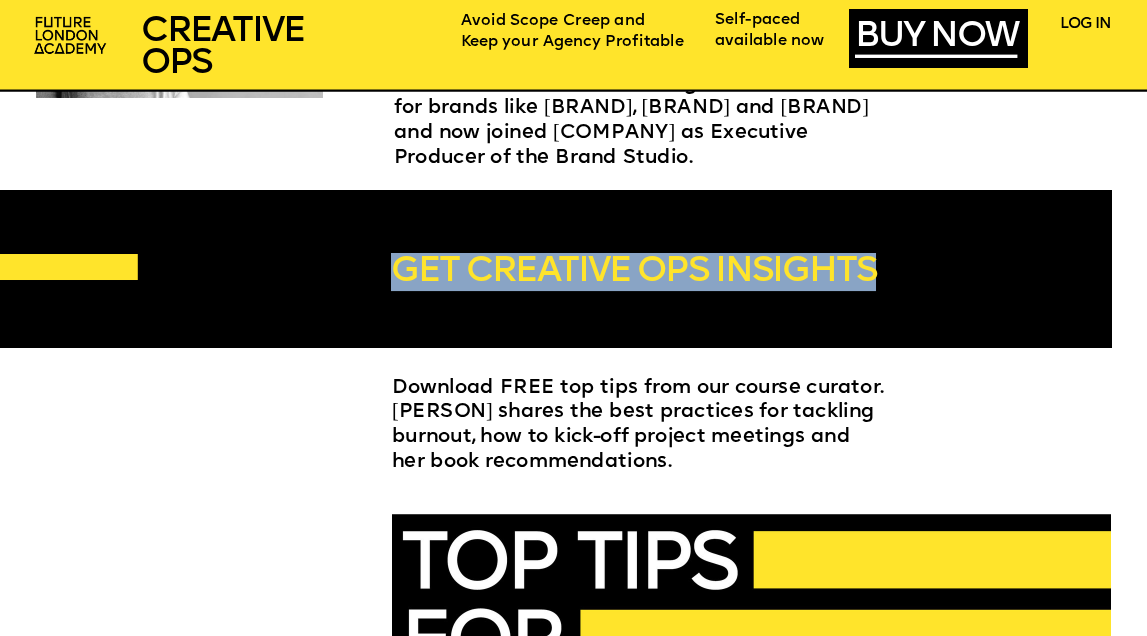drag, startPoint x: 393, startPoint y: 266, endPoint x: 879, endPoint y: 258, distance: 486.06583 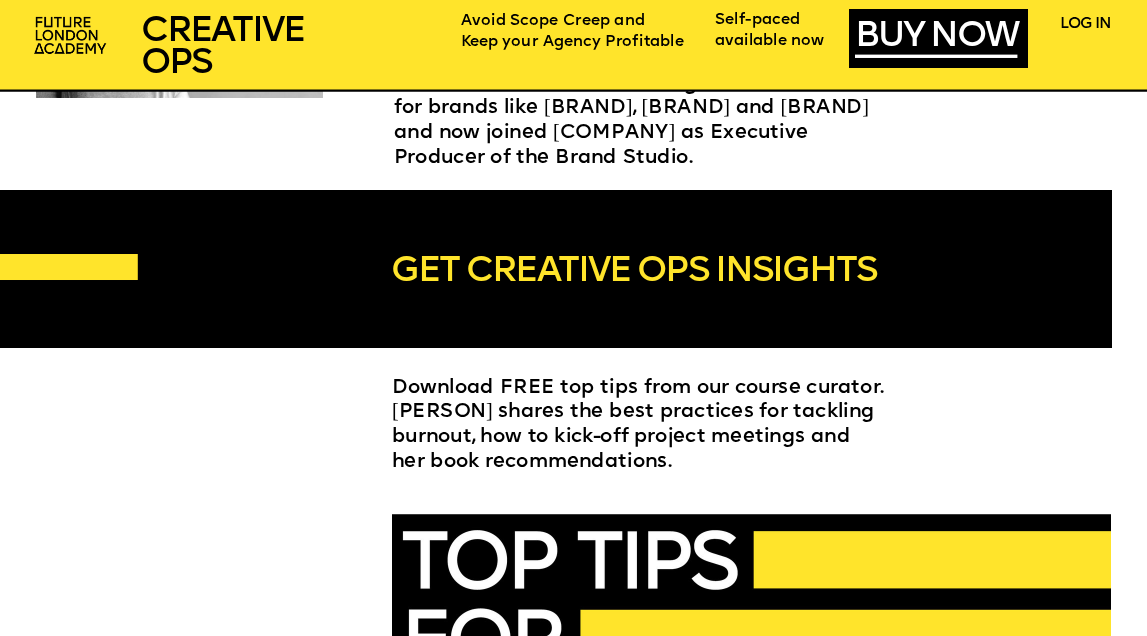 click on "Download FREE top tips from our course curator. [PERSON] shares the best practices for tackling burnout, how to kick-off project meetings and her book recommendations." at bounding box center [641, 426] 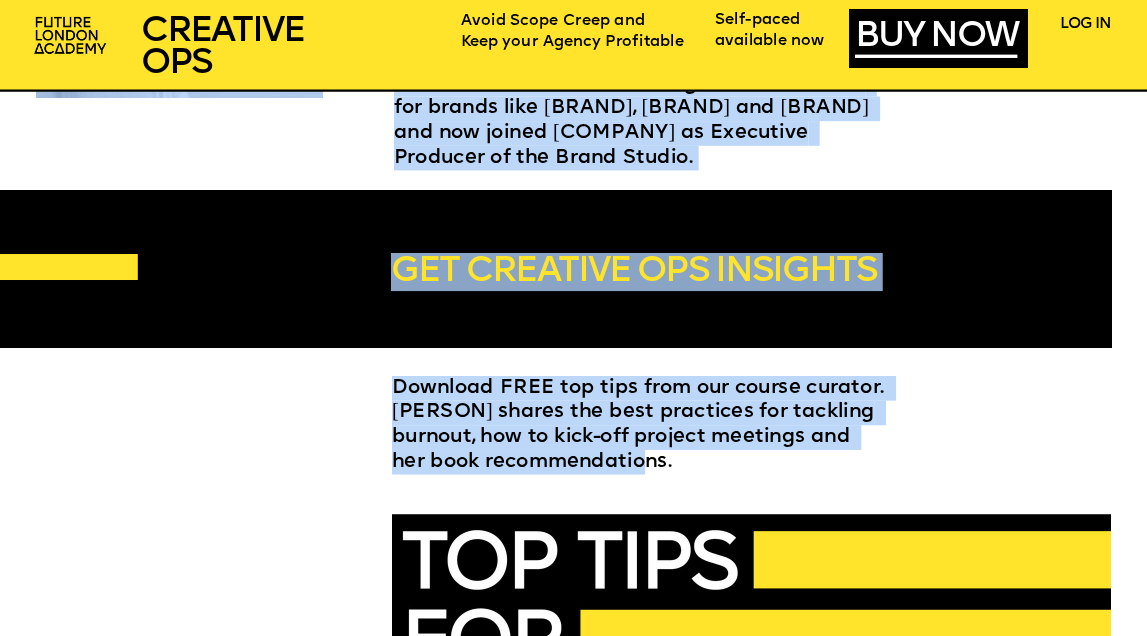 drag, startPoint x: 670, startPoint y: 468, endPoint x: 381, endPoint y: 395, distance: 298.07718 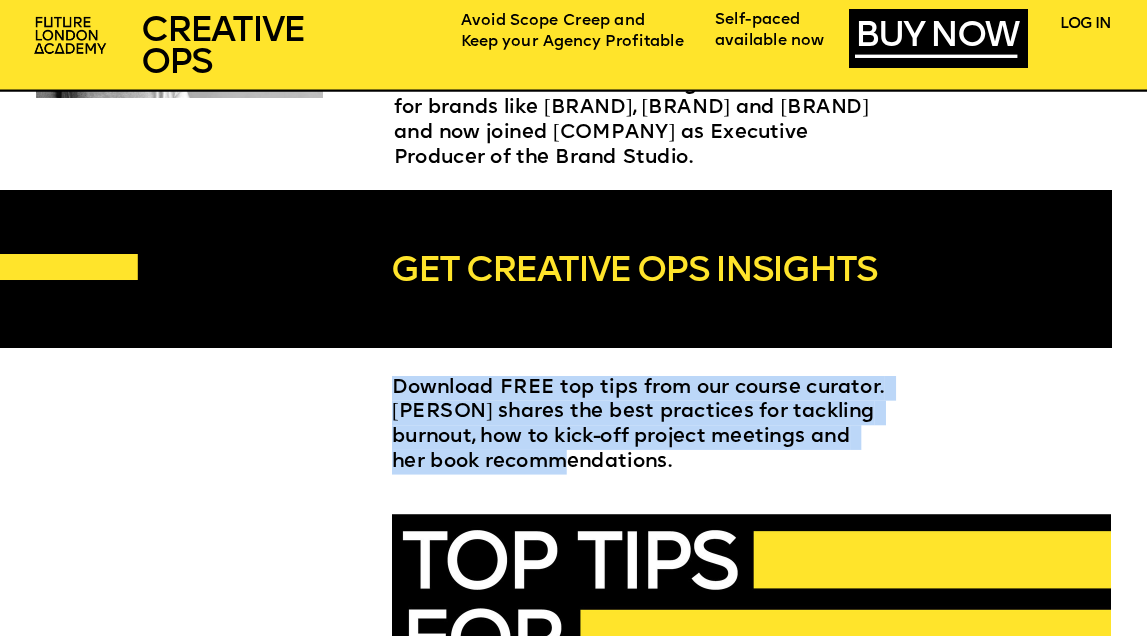 drag, startPoint x: 396, startPoint y: 389, endPoint x: 609, endPoint y: 470, distance: 227.88155 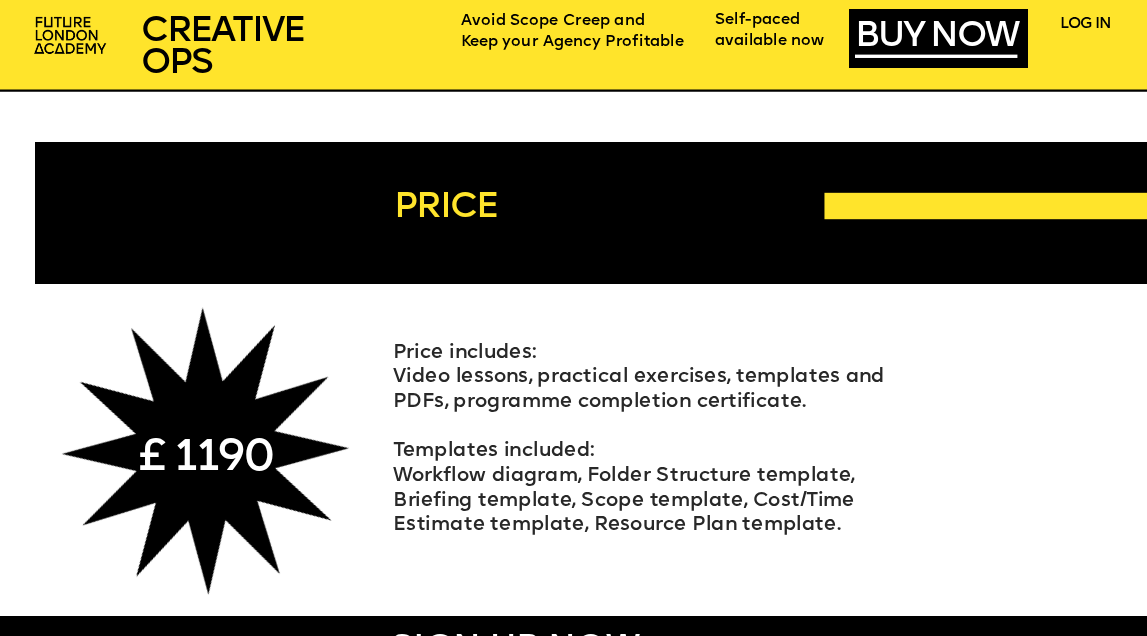 scroll, scrollTop: 7032, scrollLeft: 0, axis: vertical 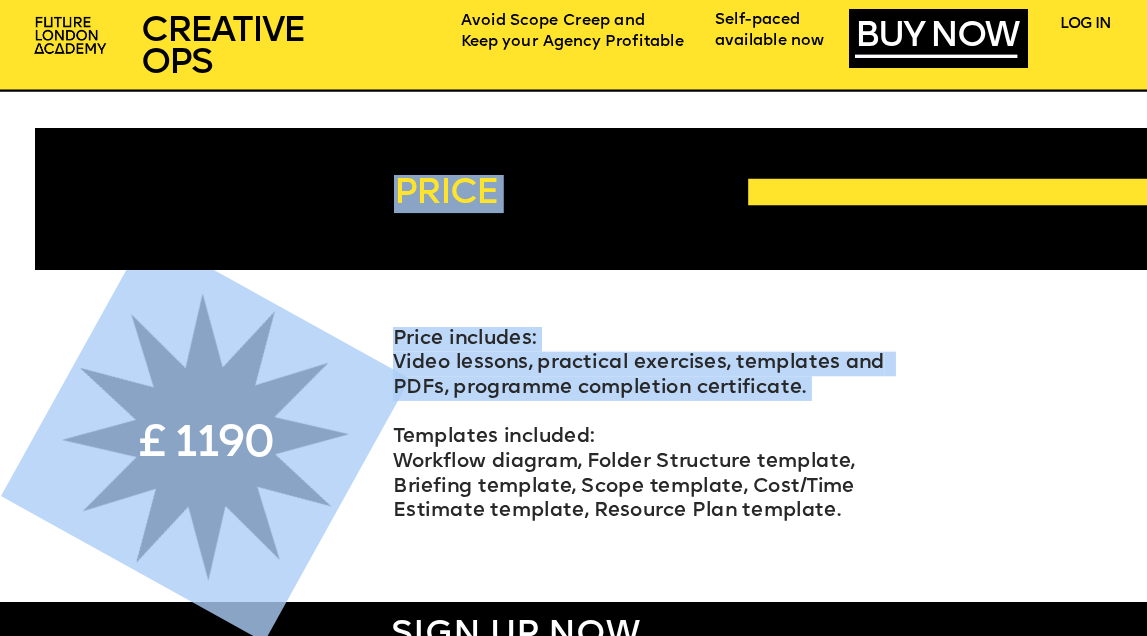 drag, startPoint x: 391, startPoint y: 363, endPoint x: 617, endPoint y: 403, distance: 229.51253 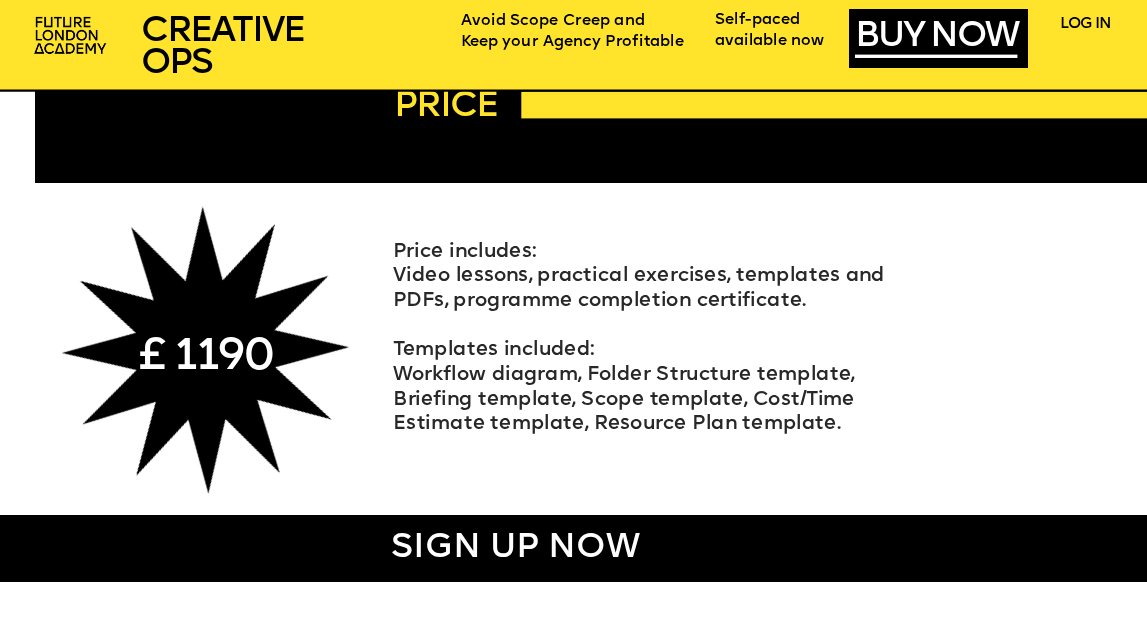 scroll, scrollTop: 7120, scrollLeft: 0, axis: vertical 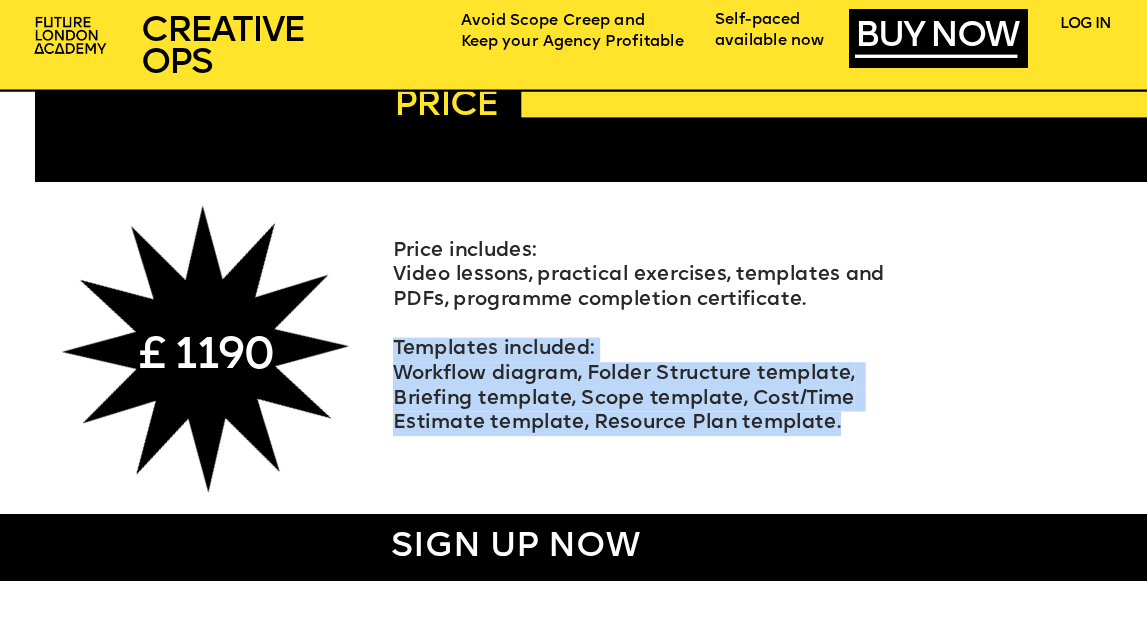 drag, startPoint x: 443, startPoint y: 349, endPoint x: 831, endPoint y: 418, distance: 394.08755 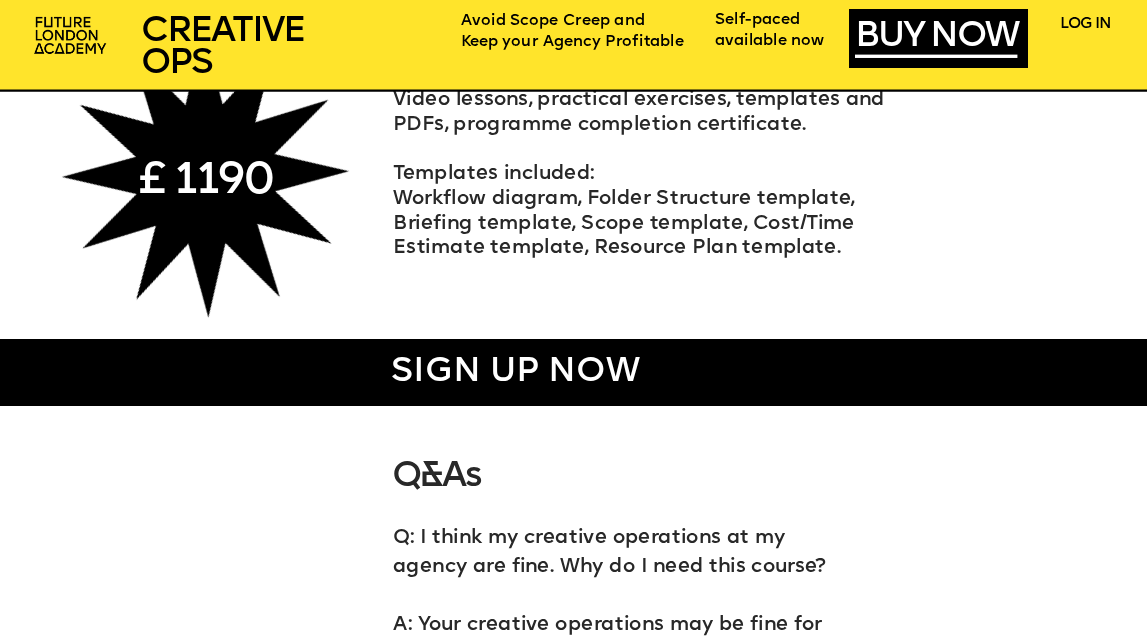 scroll, scrollTop: 7540, scrollLeft: 0, axis: vertical 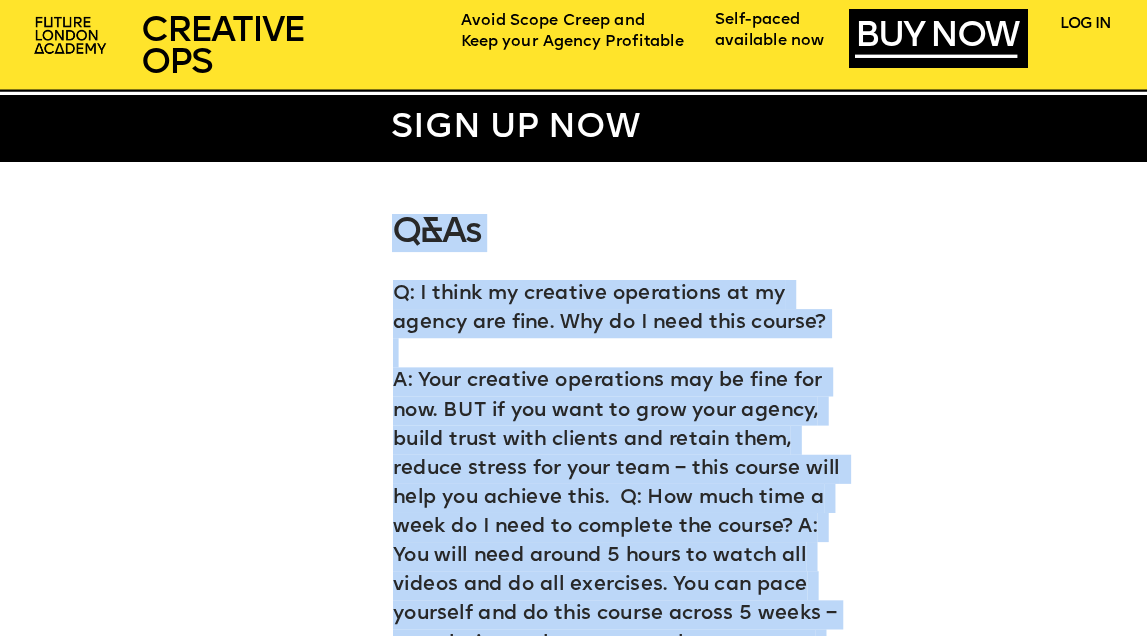 drag, startPoint x: 419, startPoint y: 233, endPoint x: 712, endPoint y: 592, distance: 463.38968 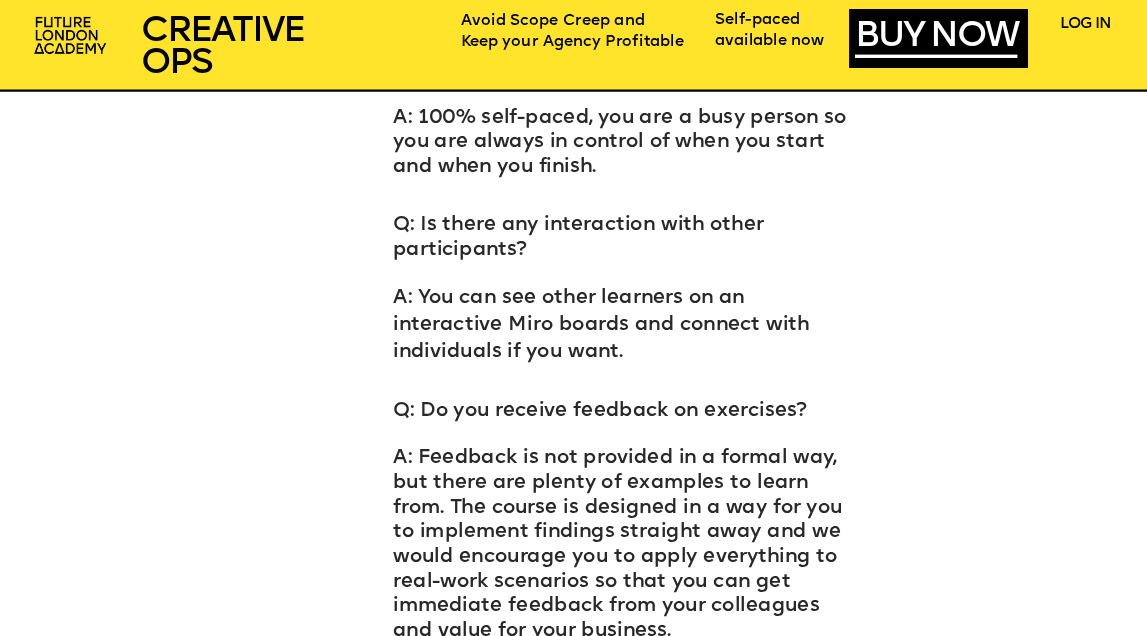 scroll, scrollTop: 9167, scrollLeft: 0, axis: vertical 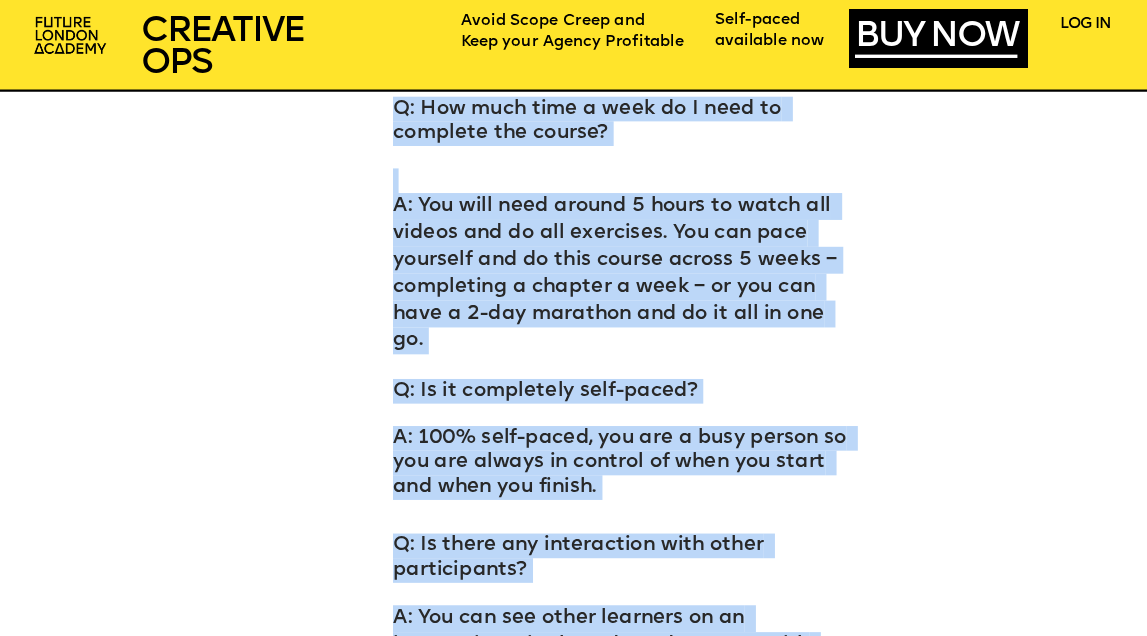 drag, startPoint x: 819, startPoint y: 264, endPoint x: 665, endPoint y: 399, distance: 204.79501 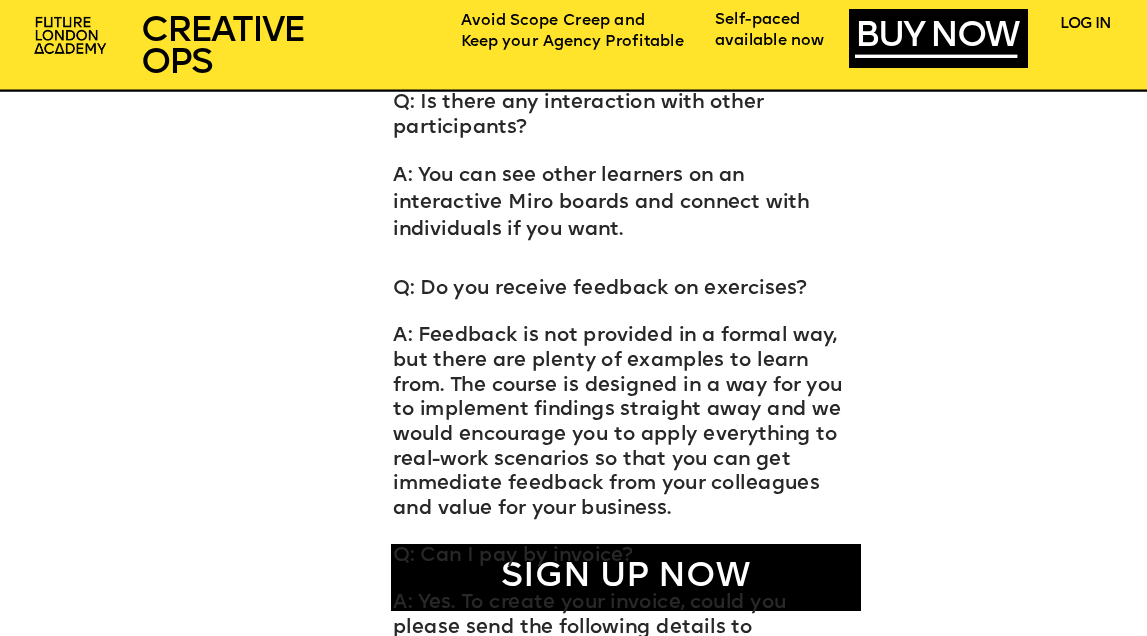 scroll, scrollTop: 8917, scrollLeft: 0, axis: vertical 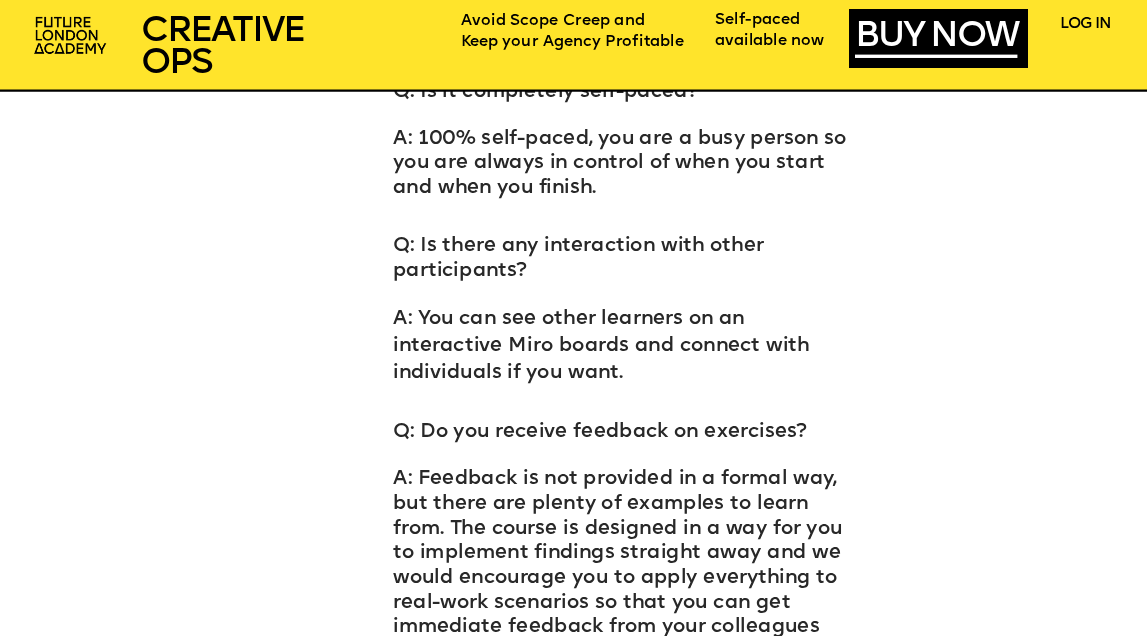 click on "A: Yes. To create your invoice, could you please send the following details to [PERSON] [EMAIL]: Company Name Company Address Tax ID / VAT Number Name of the Course You Will Be Attending" at bounding box center (606, 820) 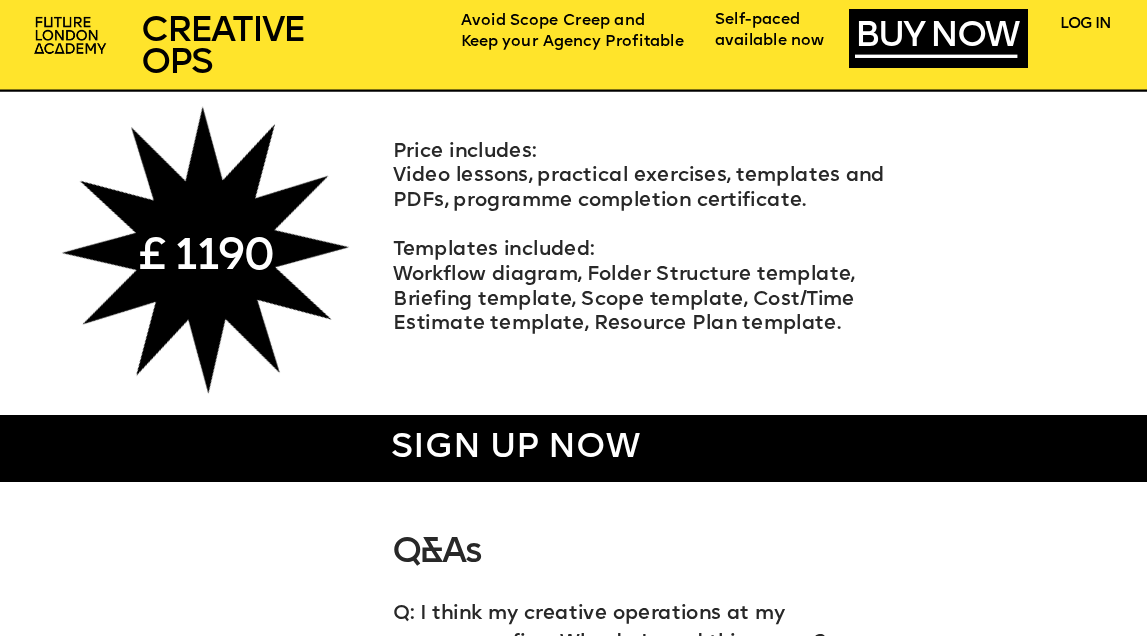 scroll, scrollTop: 7224, scrollLeft: 0, axis: vertical 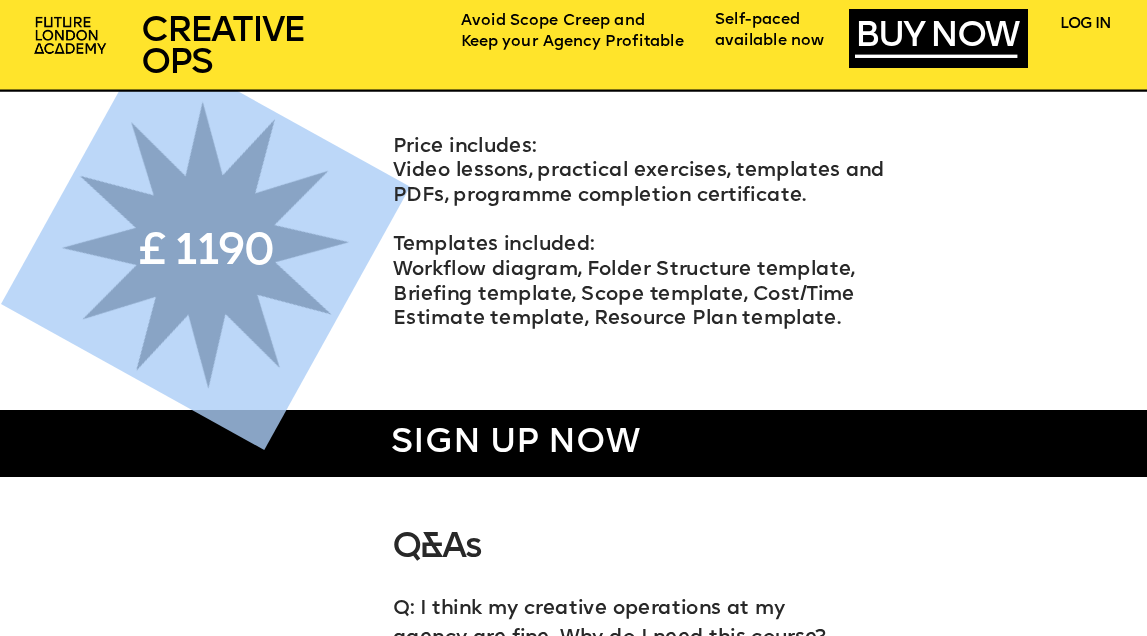 drag, startPoint x: 394, startPoint y: 142, endPoint x: 838, endPoint y: 378, distance: 502.82404 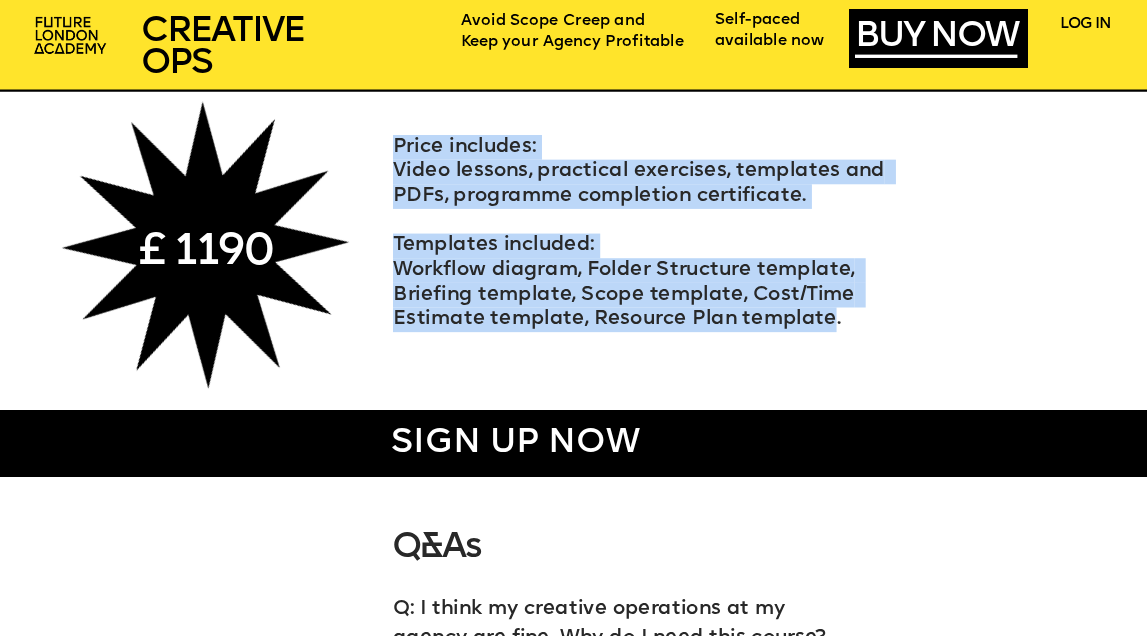 drag, startPoint x: 396, startPoint y: 148, endPoint x: 790, endPoint y: 324, distance: 431.5229 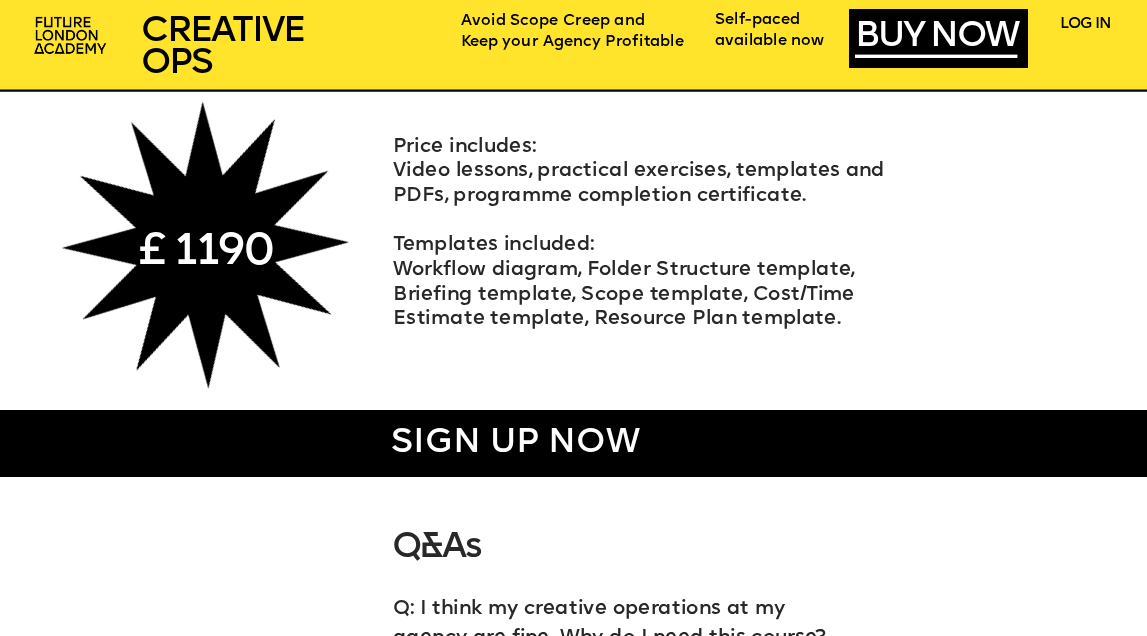 click on "Workflow diagram, Folder Structure template, Briefing template, Scope template, Cost/Time Estimate template, Resource Plan template." at bounding box center [647, 295] 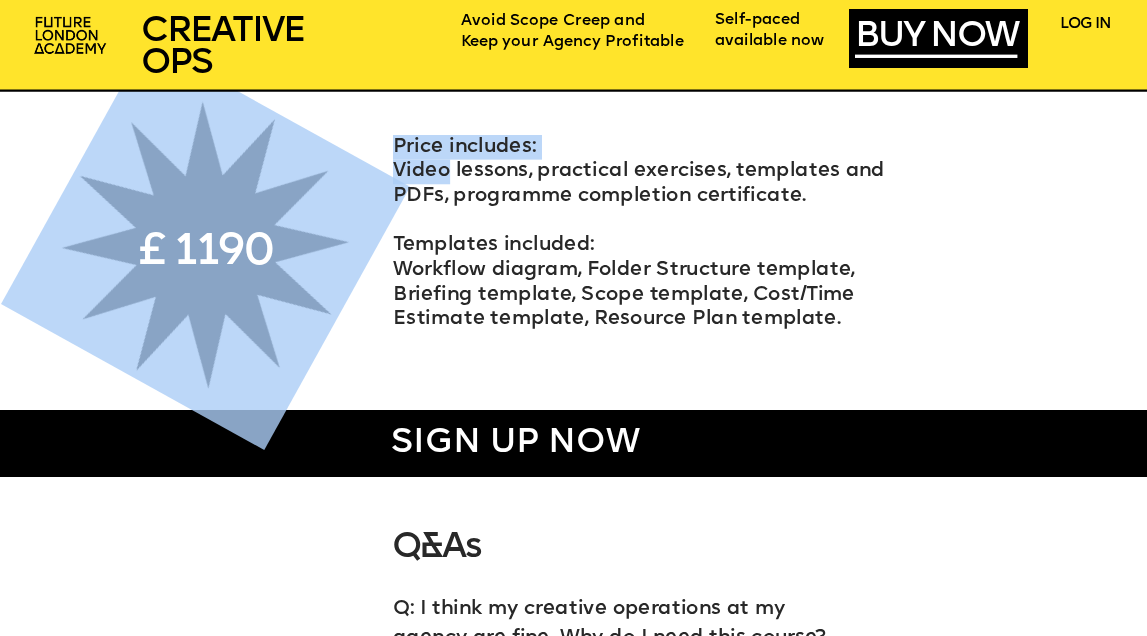 drag, startPoint x: 837, startPoint y: 336, endPoint x: 448, endPoint y: 172, distance: 422.15756 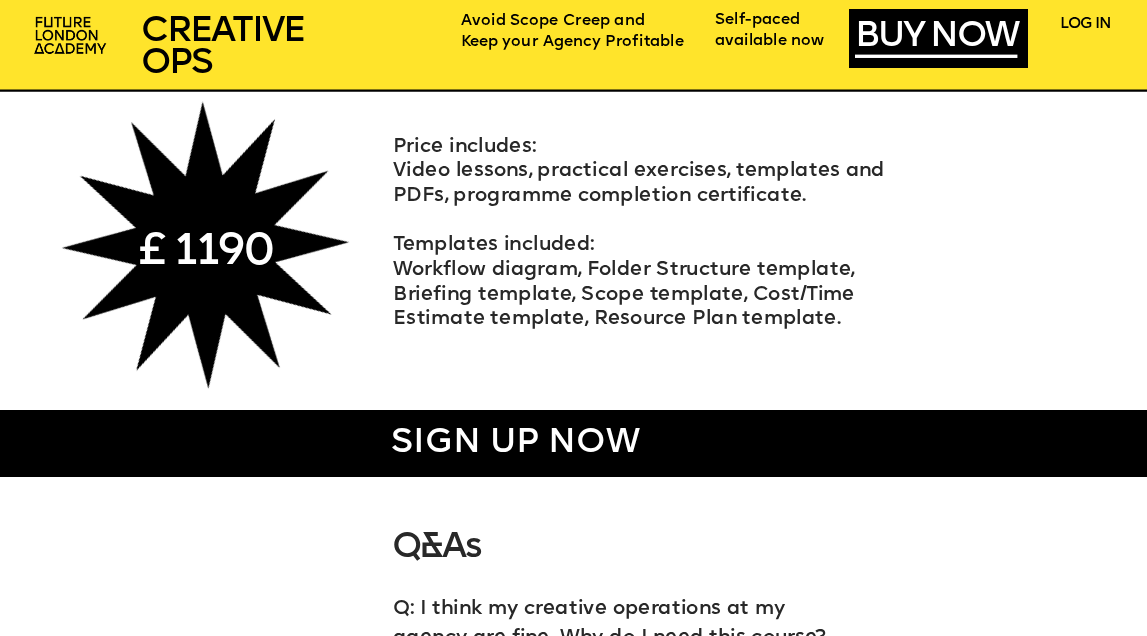 click on "Price includes:" at bounding box center (464, 147) 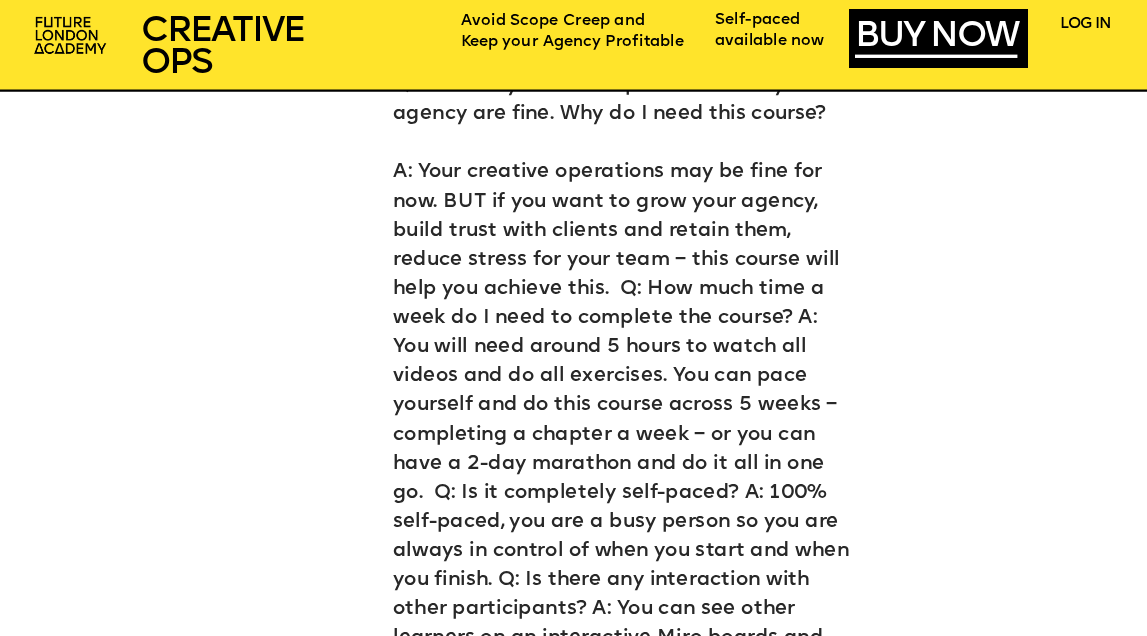 scroll, scrollTop: 7748, scrollLeft: 0, axis: vertical 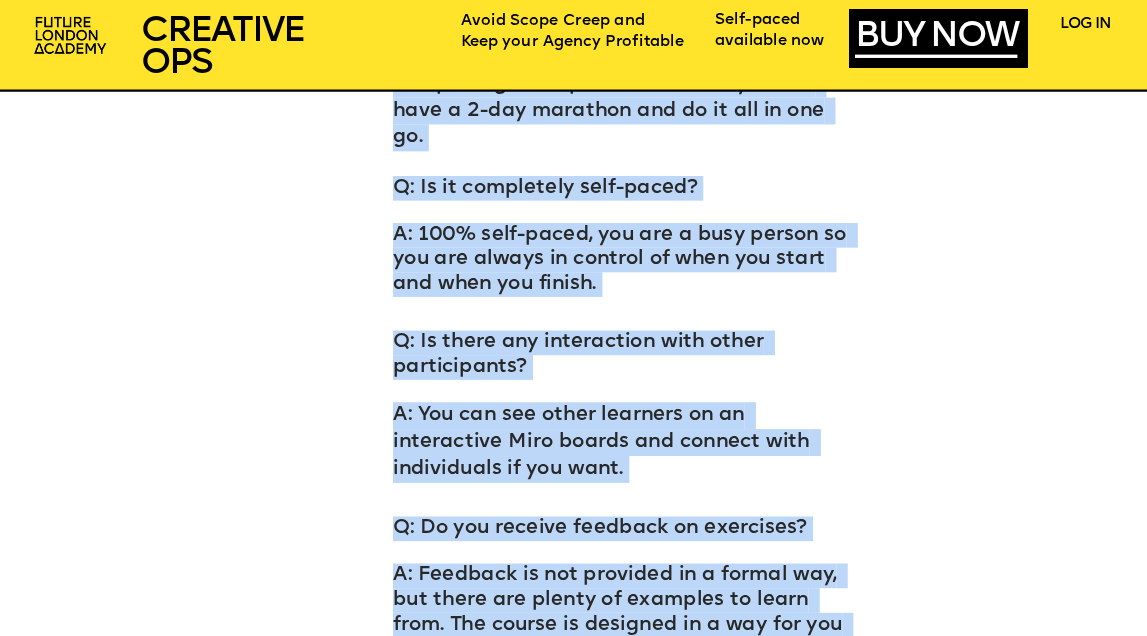 drag, startPoint x: 528, startPoint y: 541, endPoint x: 379, endPoint y: 249, distance: 327.81854 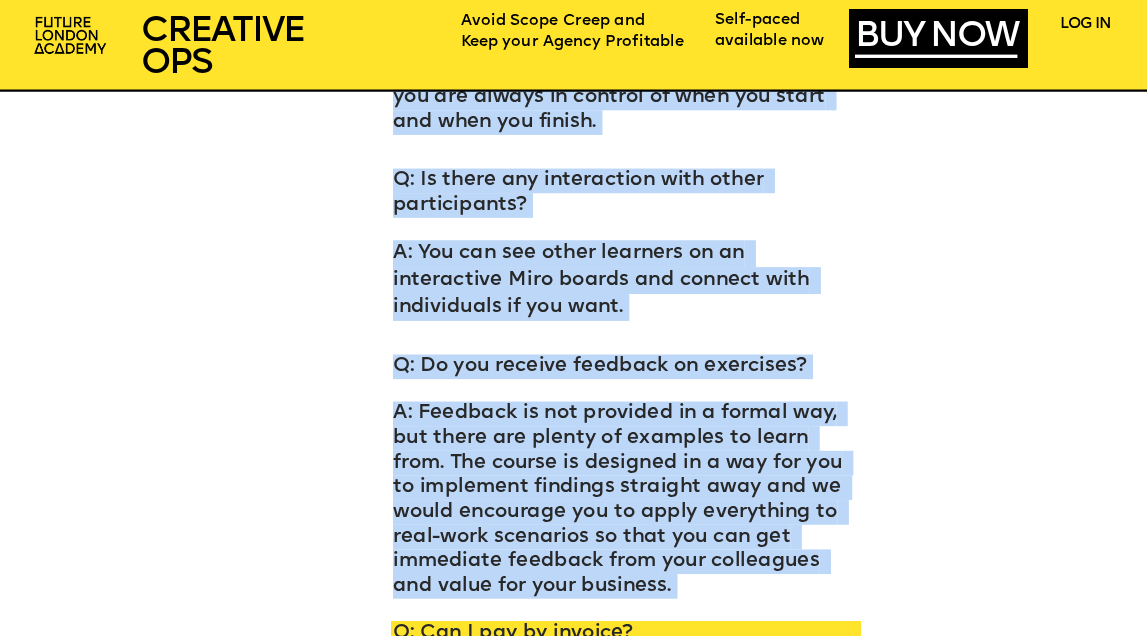scroll, scrollTop: 8895, scrollLeft: 0, axis: vertical 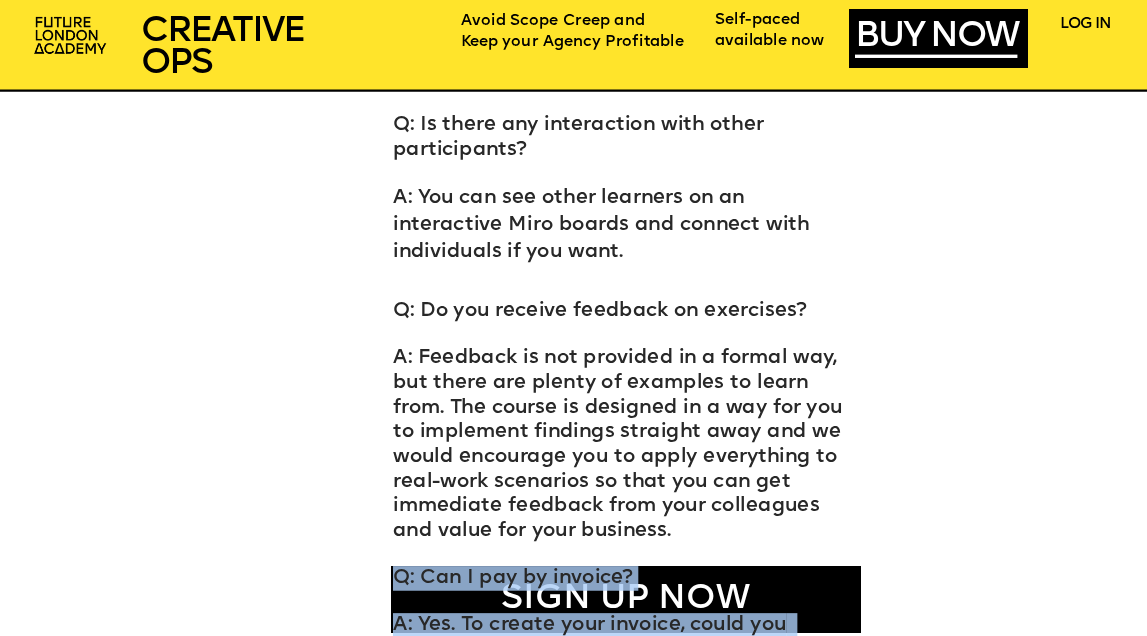 drag, startPoint x: 394, startPoint y: 277, endPoint x: 791, endPoint y: 523, distance: 467.03854 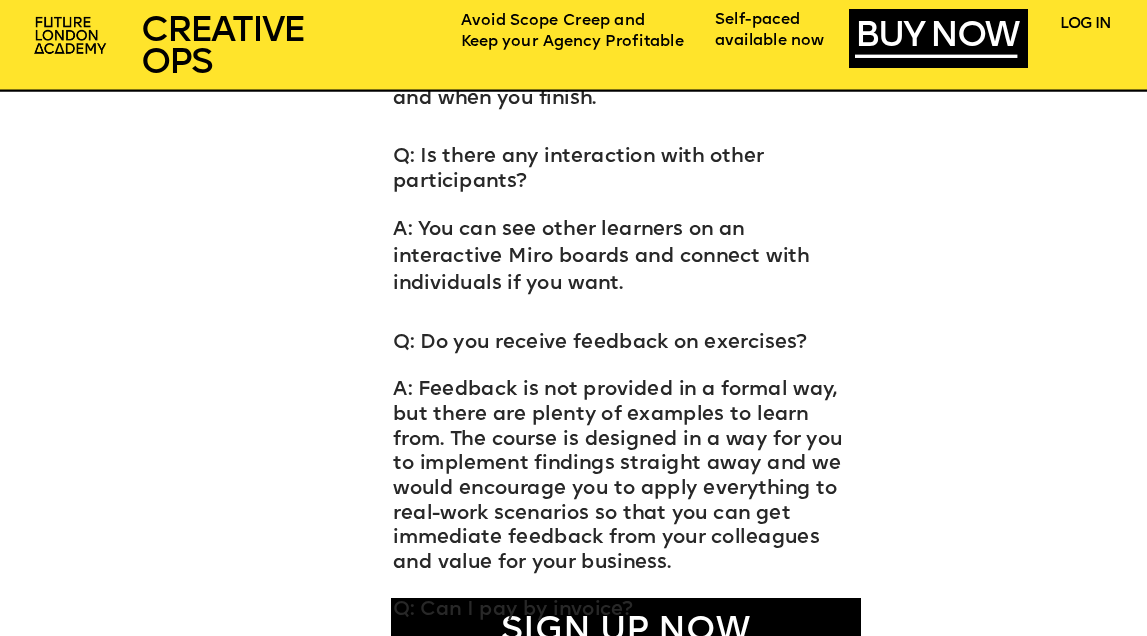 scroll, scrollTop: 8863, scrollLeft: 0, axis: vertical 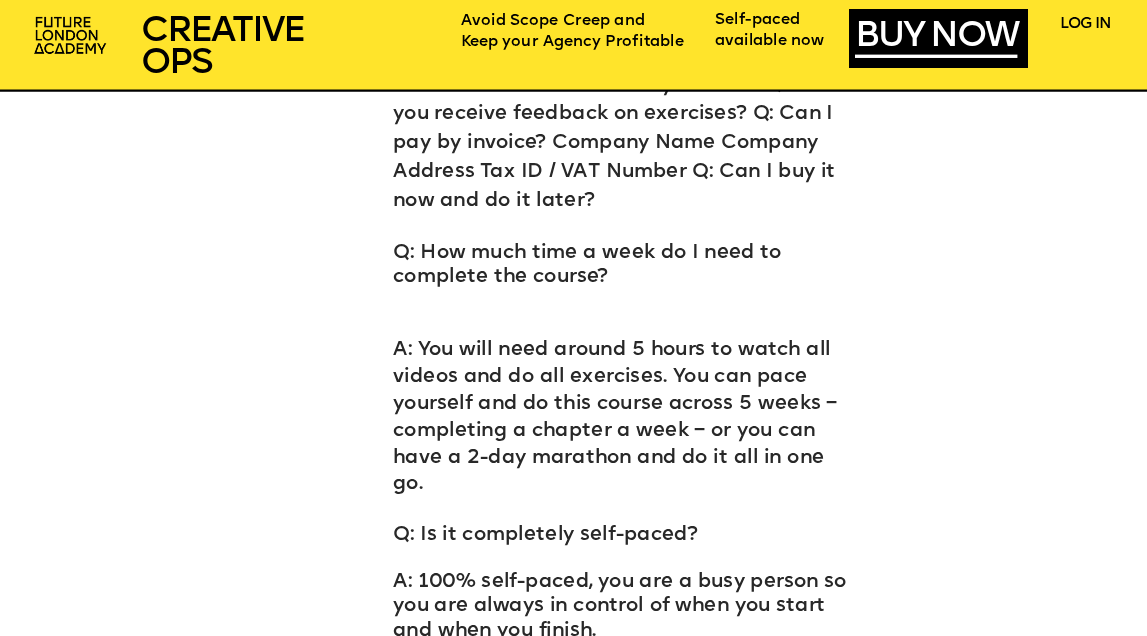 click on "A: Feedback is not provided in a formal way, but there are plenty of examples to learn from. The course is designed in a way for you to implement findings straight away and we would encourage you to apply everything to real-work scenarios so that you can get immediate feedback from your colleagues and value for your business." at bounding box center (620, 1009) 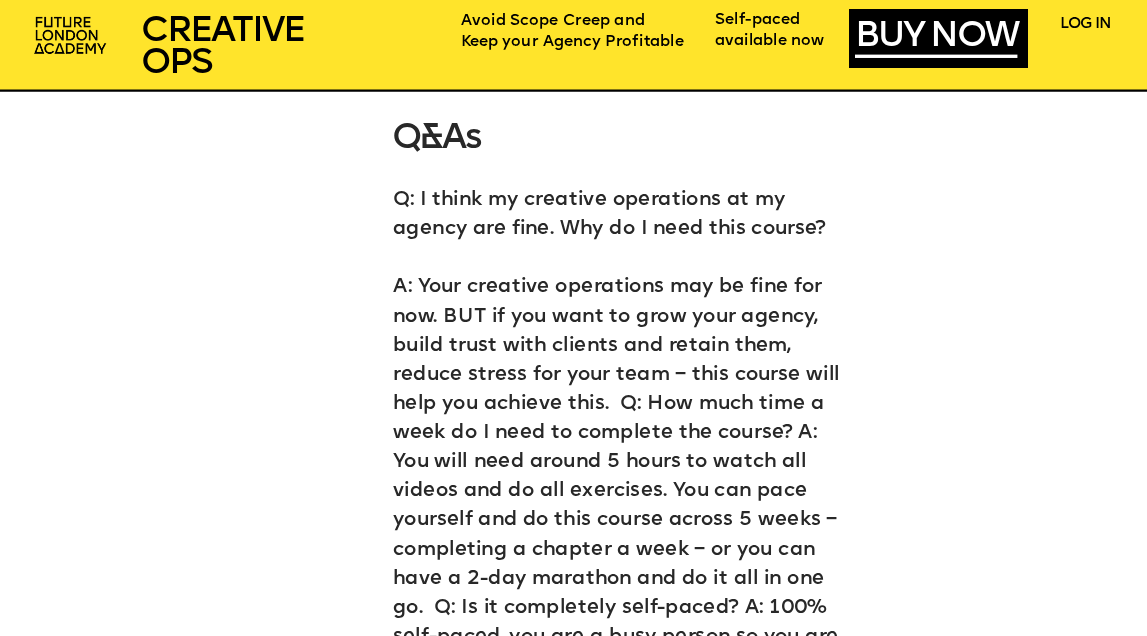 scroll, scrollTop: 7508, scrollLeft: 0, axis: vertical 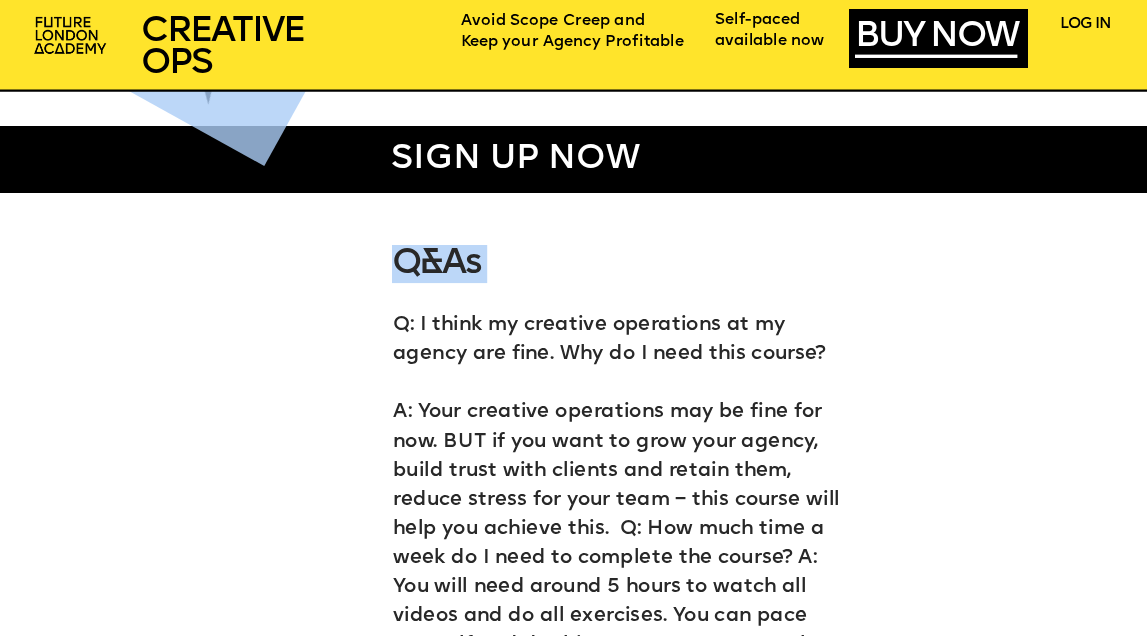 drag, startPoint x: 394, startPoint y: 328, endPoint x: 870, endPoint y: 355, distance: 476.76514 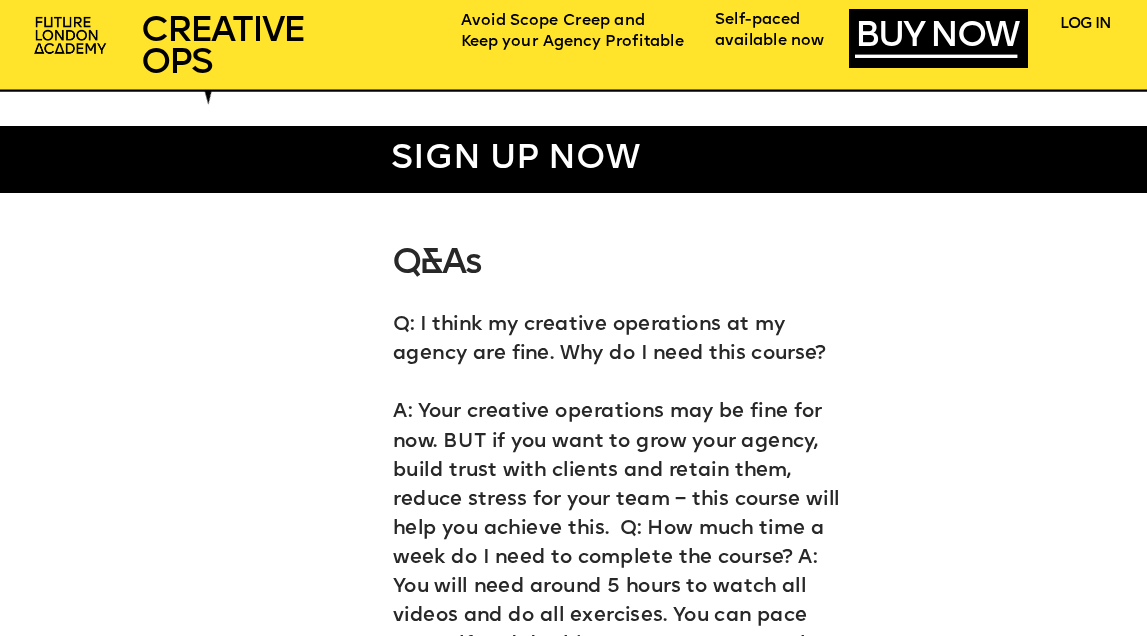 click on "Q: I think my creative operations at my agency are fine. Why do I need this course?" at bounding box center [625, 340] 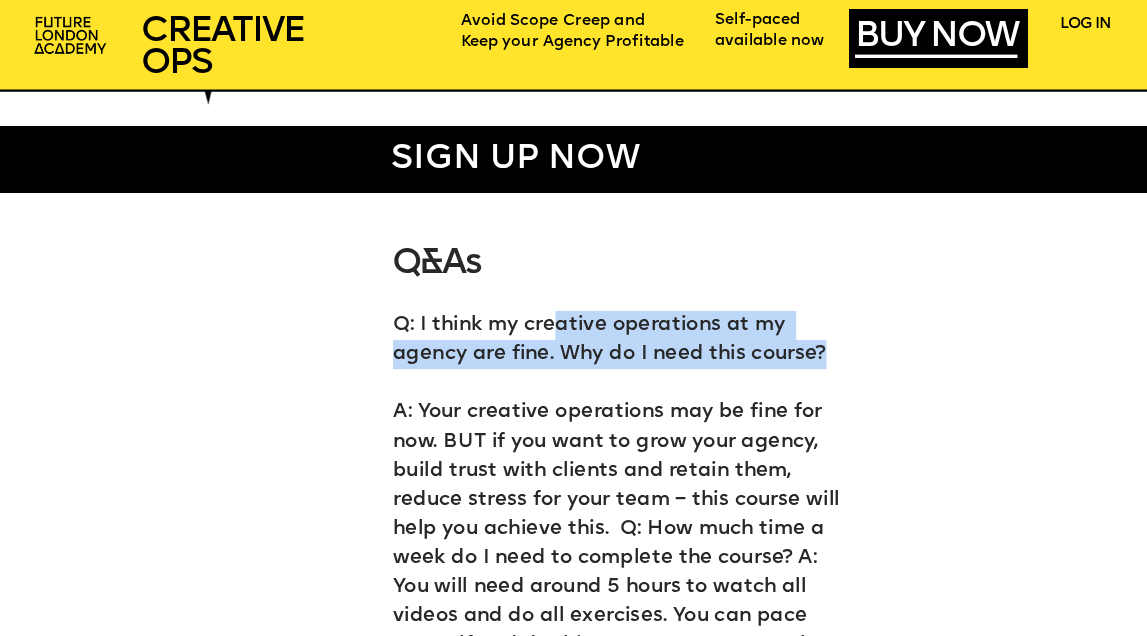 drag, startPoint x: 560, startPoint y: 323, endPoint x: 838, endPoint y: 361, distance: 280.5851 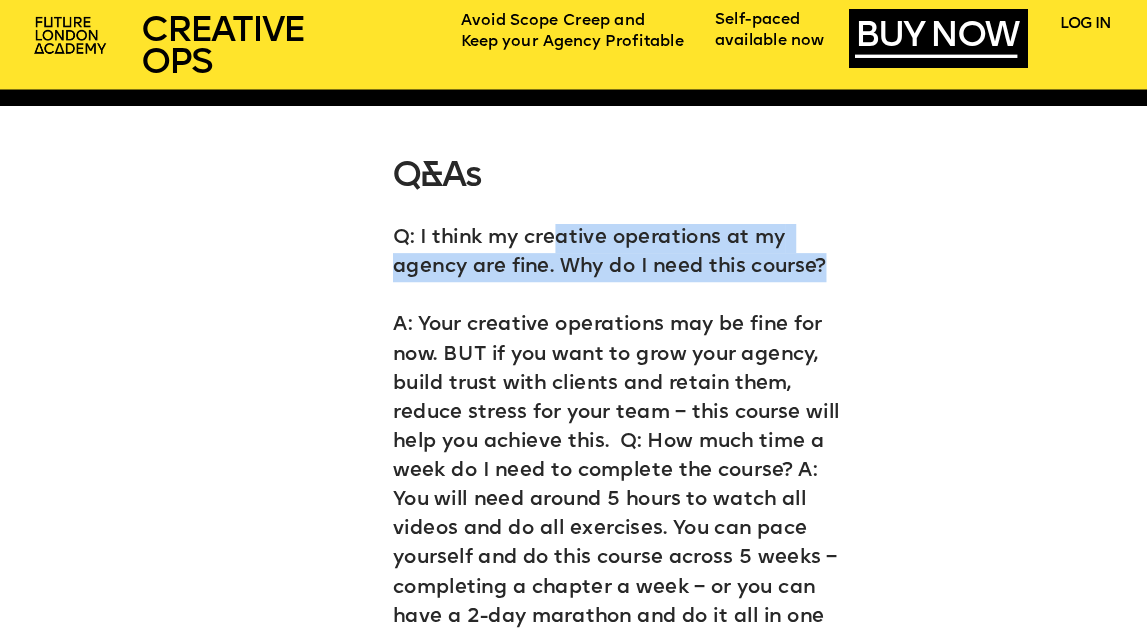 scroll, scrollTop: 7595, scrollLeft: 0, axis: vertical 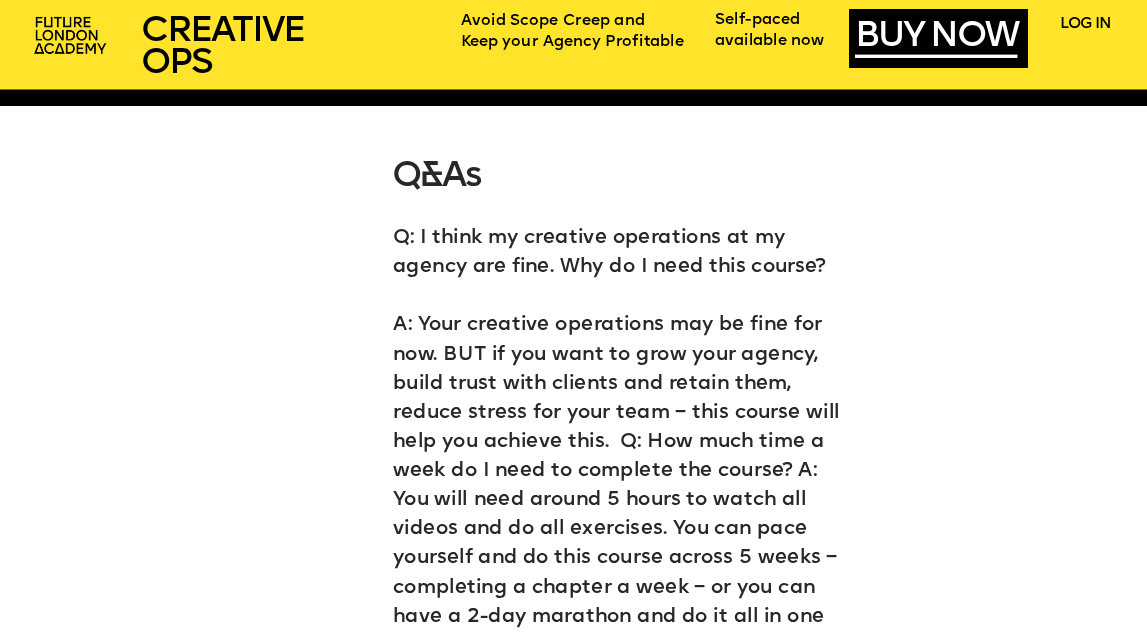 click on "A: Your creative operations may be fine for now. BUT if you want to grow your agency, build trust with clients and retain them, reduce stress for your team – this course will help you achieve this. ‍ Q: How much time a week do I need to complete the course? A: You will need around 5 hours to watch all videos and do all exercises. You can pace yourself and do this course across 5 weeks –completing a chapter a week – or you can have a 2-day marathon and do it all in one go. ‍ Q: Is it completely self-paced? A: 100% self-paced, you are a busy person so you are always in control of when you start and when you finish. Q: Is there any interaction with other participants? A: You can see other learners on an interactive Miro boards and connect with individuals if you want. Q: Do you receive feedback on exercises? Q: Can I pay by invoice? Company Name Company Address Tax ID / VAT Number Q: Can I buy it now and do it later?" at bounding box center [625, 617] 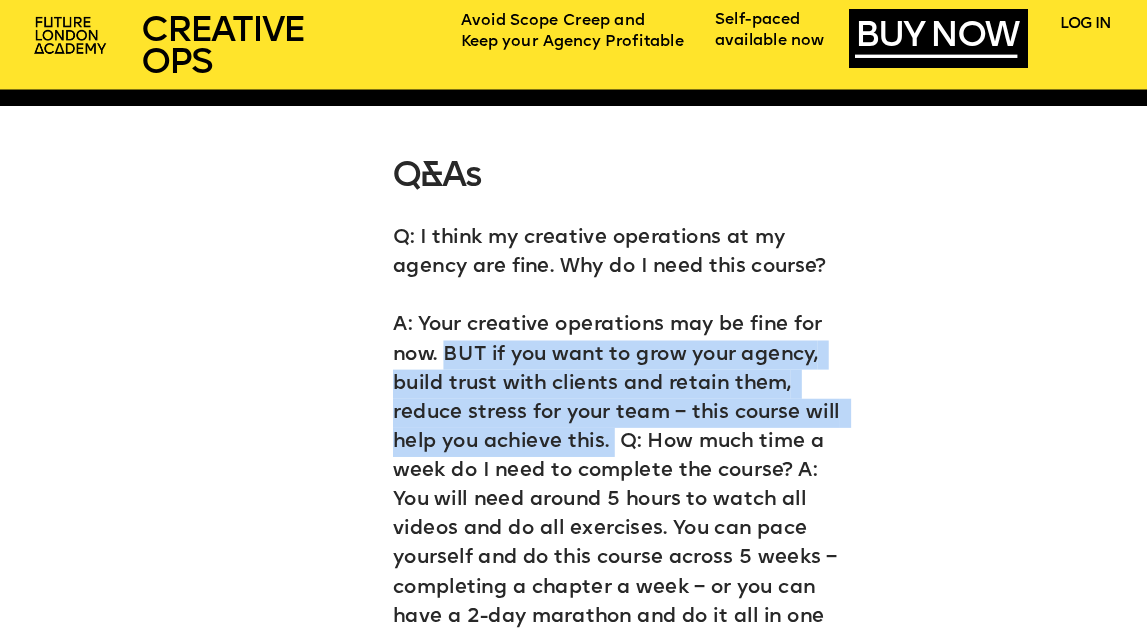drag, startPoint x: 444, startPoint y: 353, endPoint x: 646, endPoint y: 434, distance: 217.63501 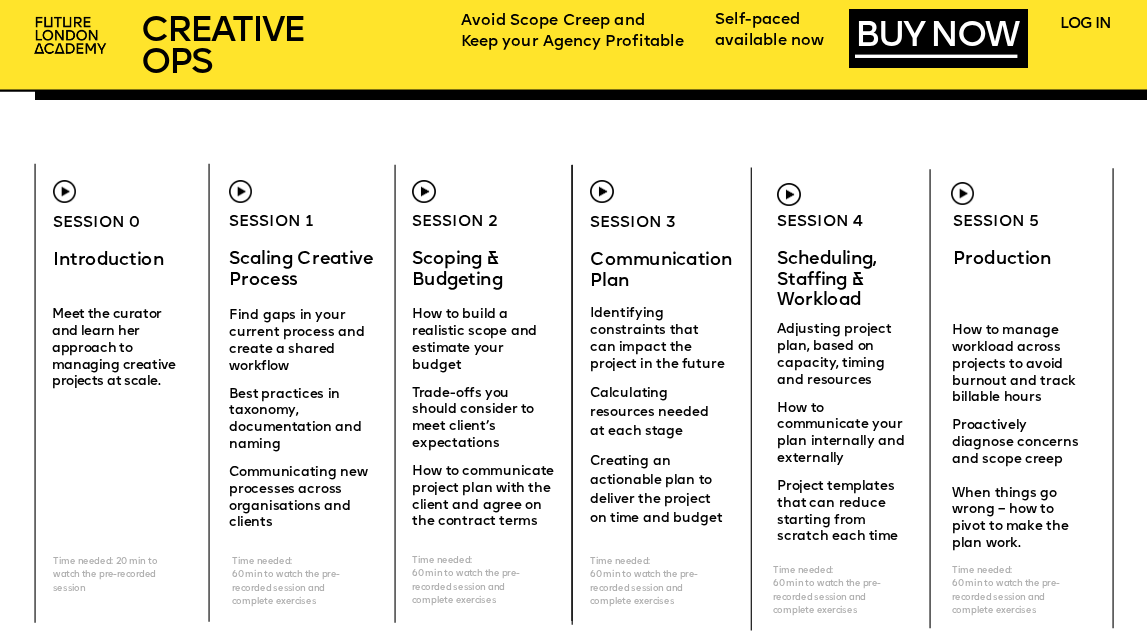 scroll, scrollTop: 4619, scrollLeft: 0, axis: vertical 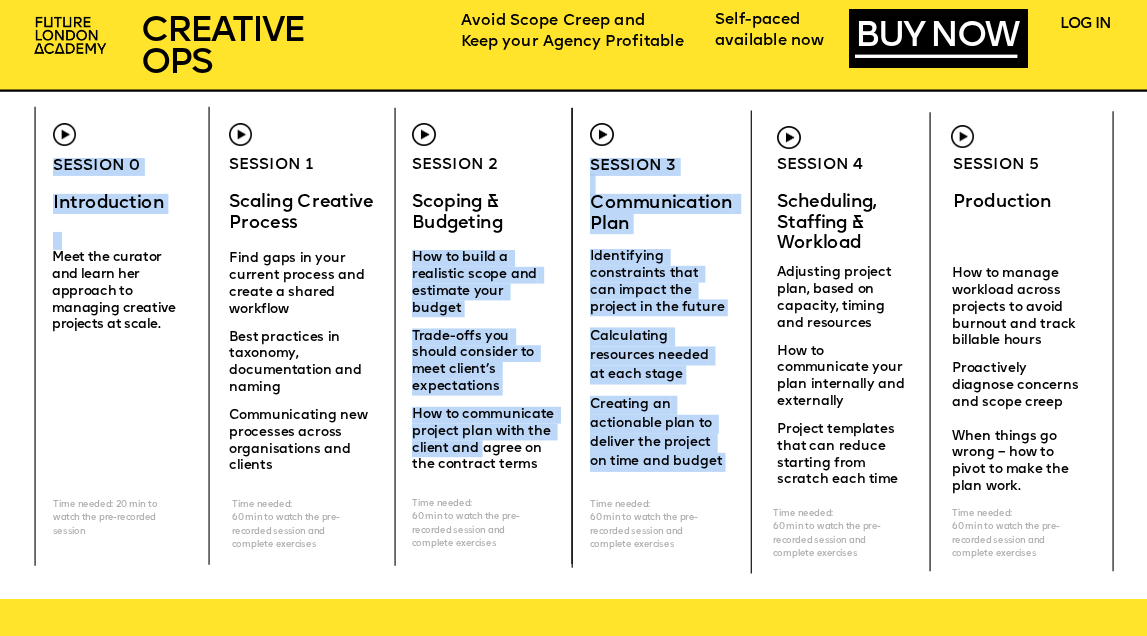 drag, startPoint x: 56, startPoint y: 167, endPoint x: 486, endPoint y: 452, distance: 515.87305 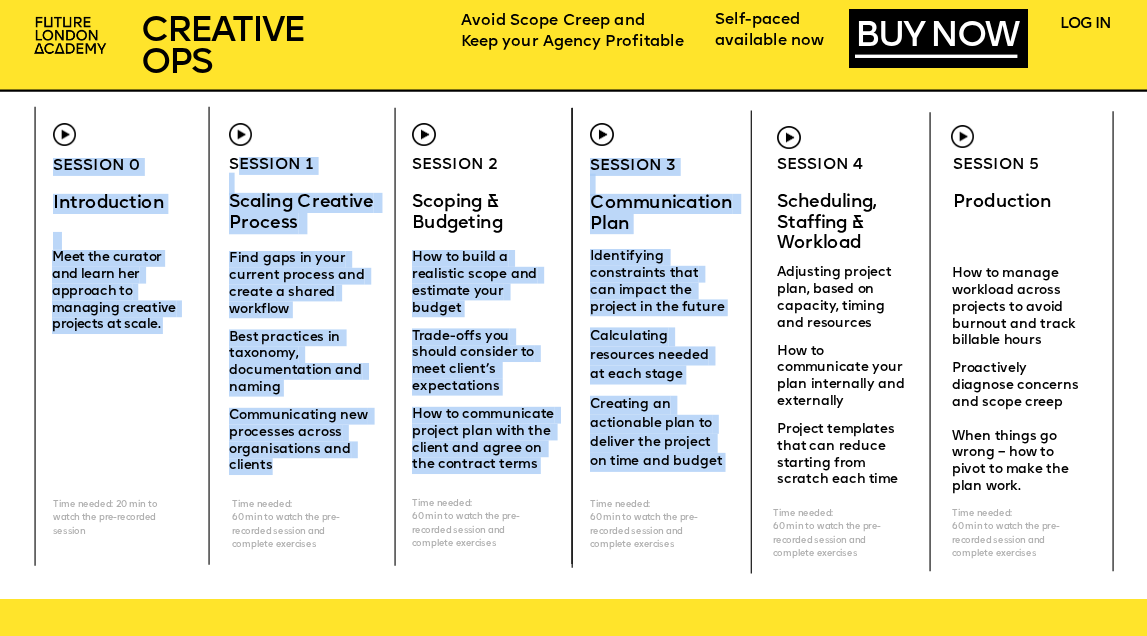 drag, startPoint x: 270, startPoint y: 467, endPoint x: 238, endPoint y: 169, distance: 299.7132 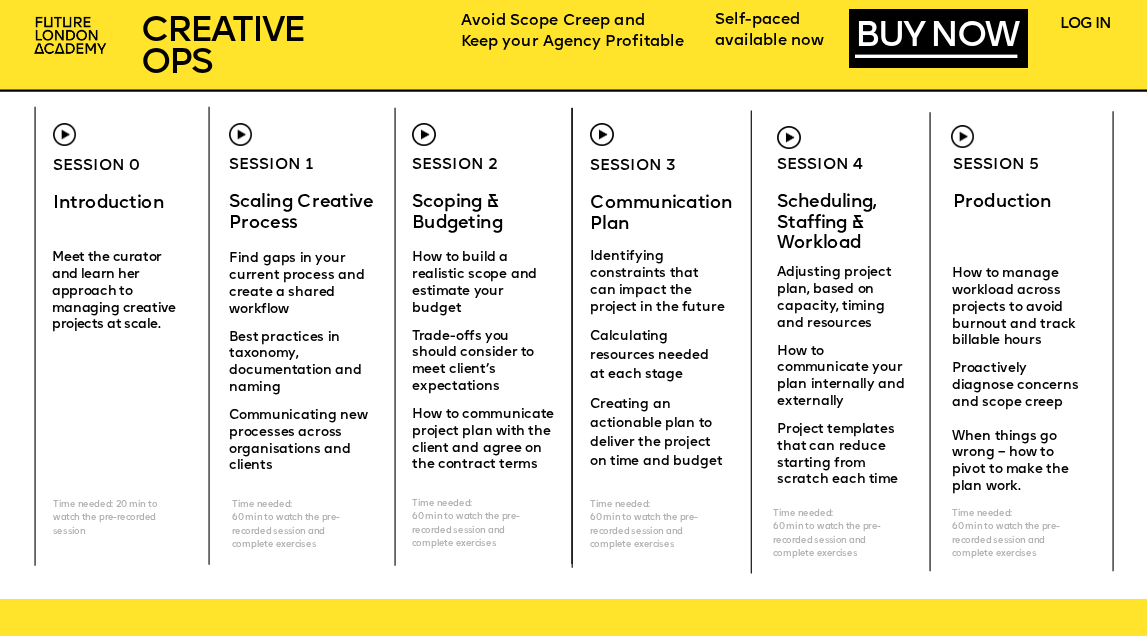 scroll, scrollTop: 4636, scrollLeft: 0, axis: vertical 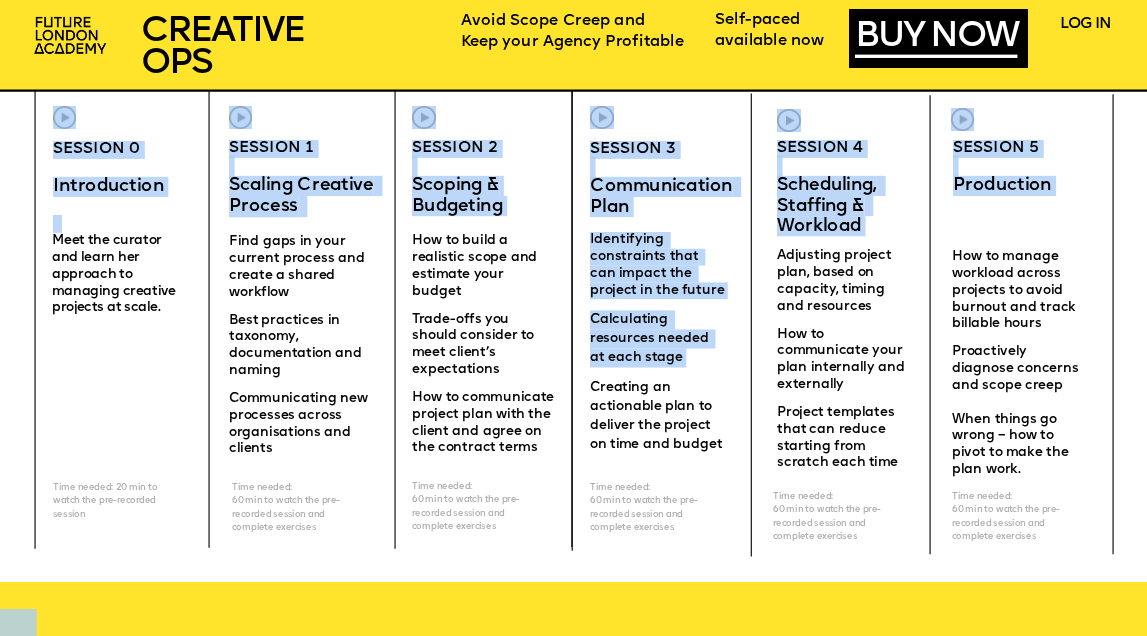 drag, startPoint x: 741, startPoint y: 454, endPoint x: 661, endPoint y: 368, distance: 117.456375 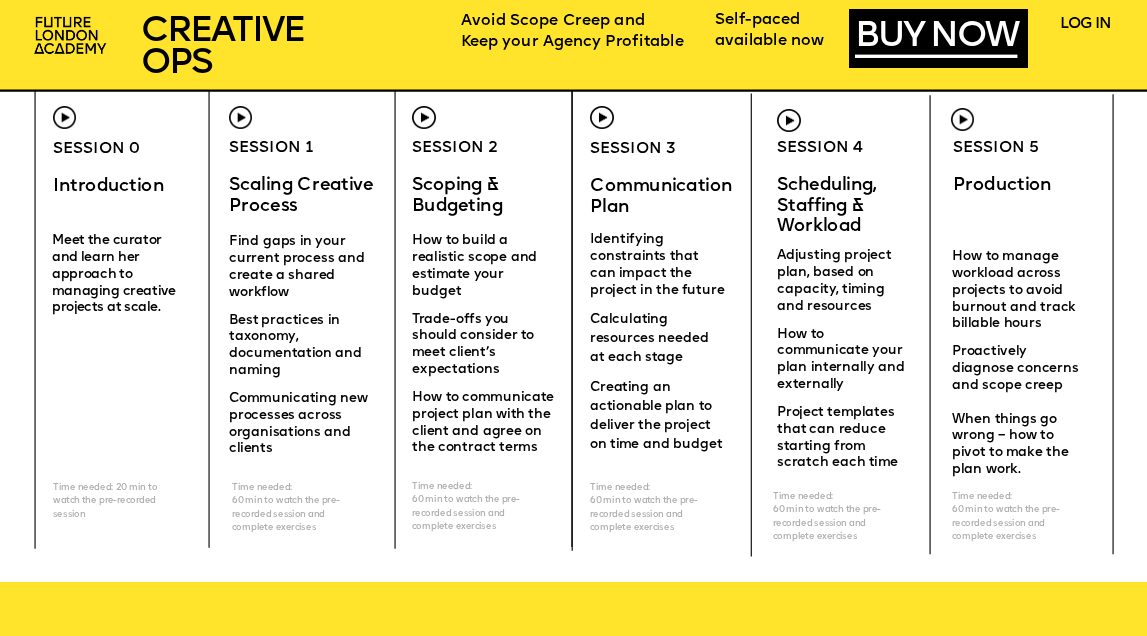 click on "Creating an actionable plan to deliver the project on time and budget" at bounding box center (658, 411) 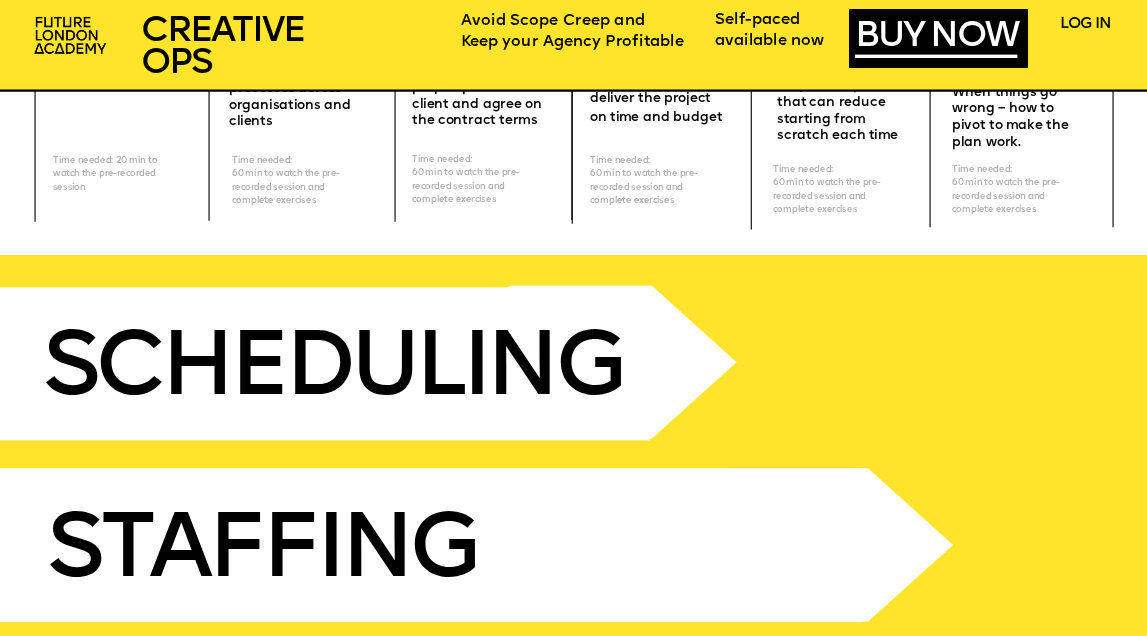 scroll, scrollTop: 4854, scrollLeft: 0, axis: vertical 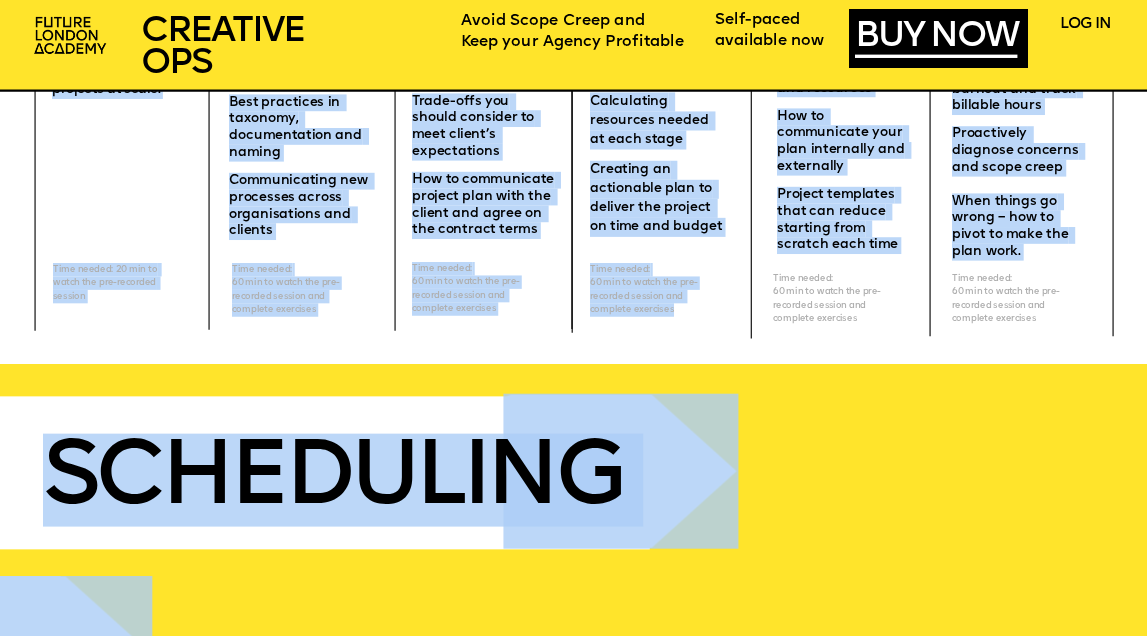 drag, startPoint x: 676, startPoint y: 309, endPoint x: 585, endPoint y: 268, distance: 99.80982 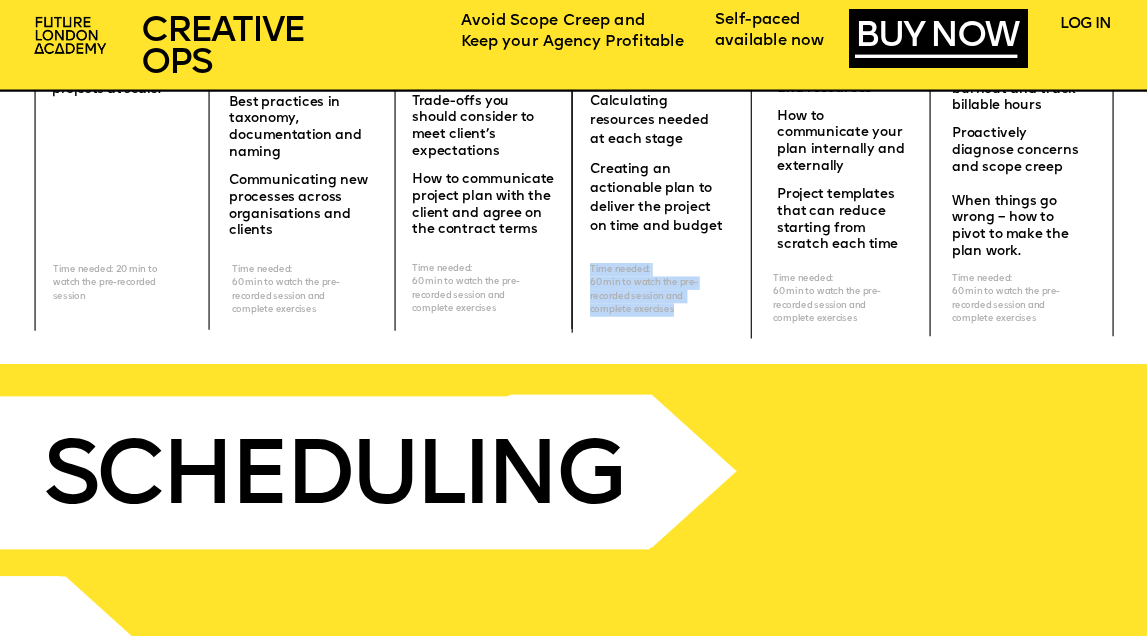 drag, startPoint x: 590, startPoint y: 271, endPoint x: 694, endPoint y: 312, distance: 111.78998 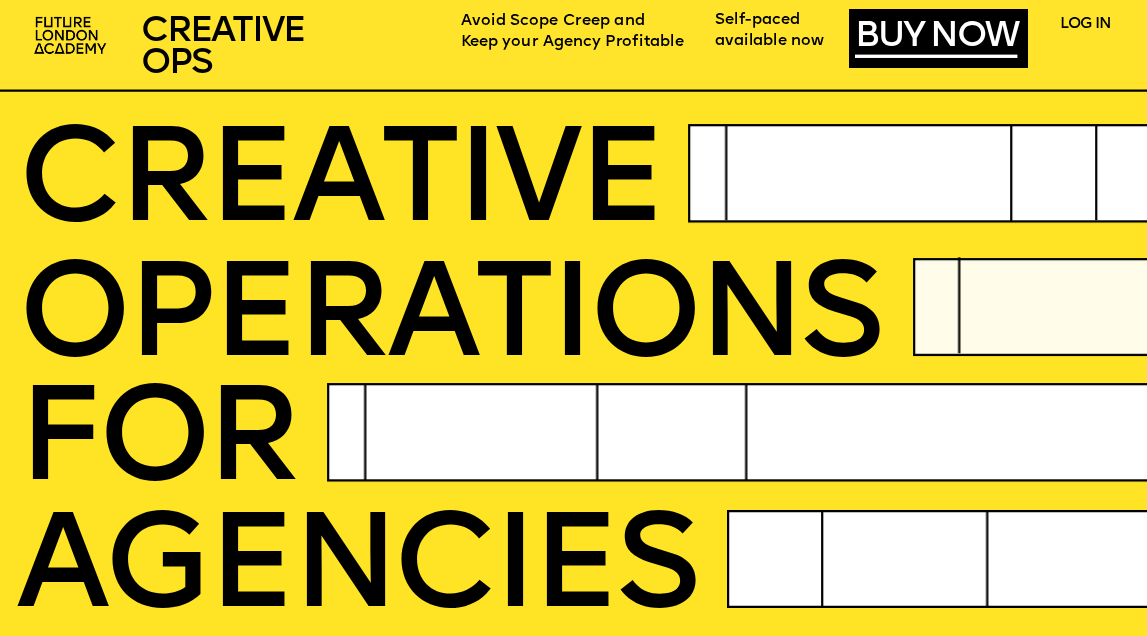 scroll, scrollTop: 0, scrollLeft: 0, axis: both 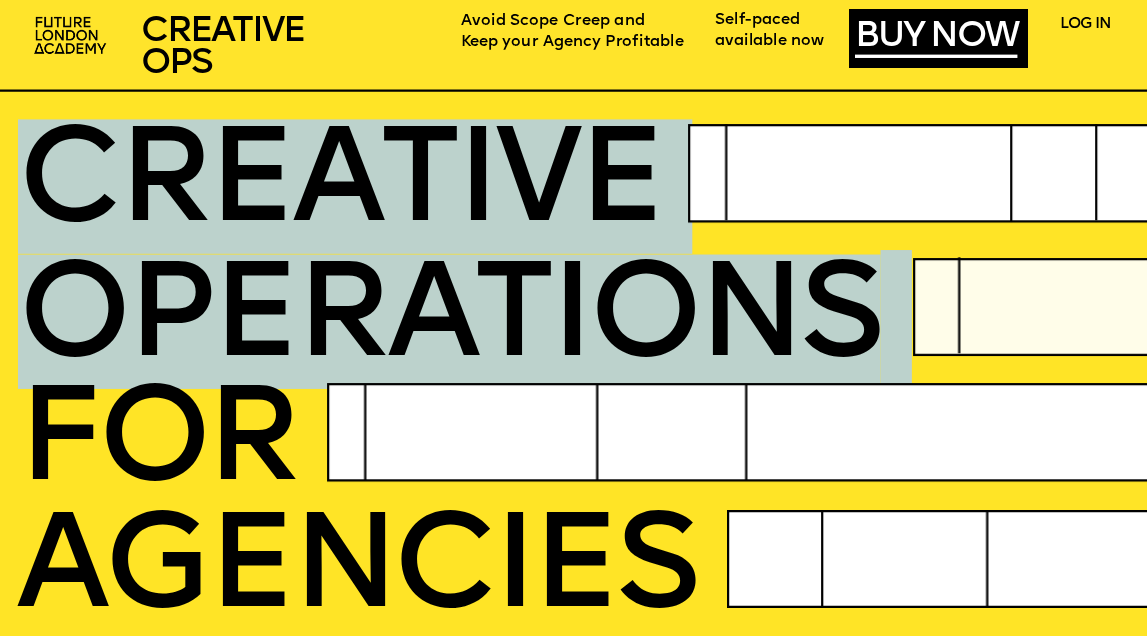 drag, startPoint x: 39, startPoint y: 183, endPoint x: 897, endPoint y: 335, distance: 871.35986 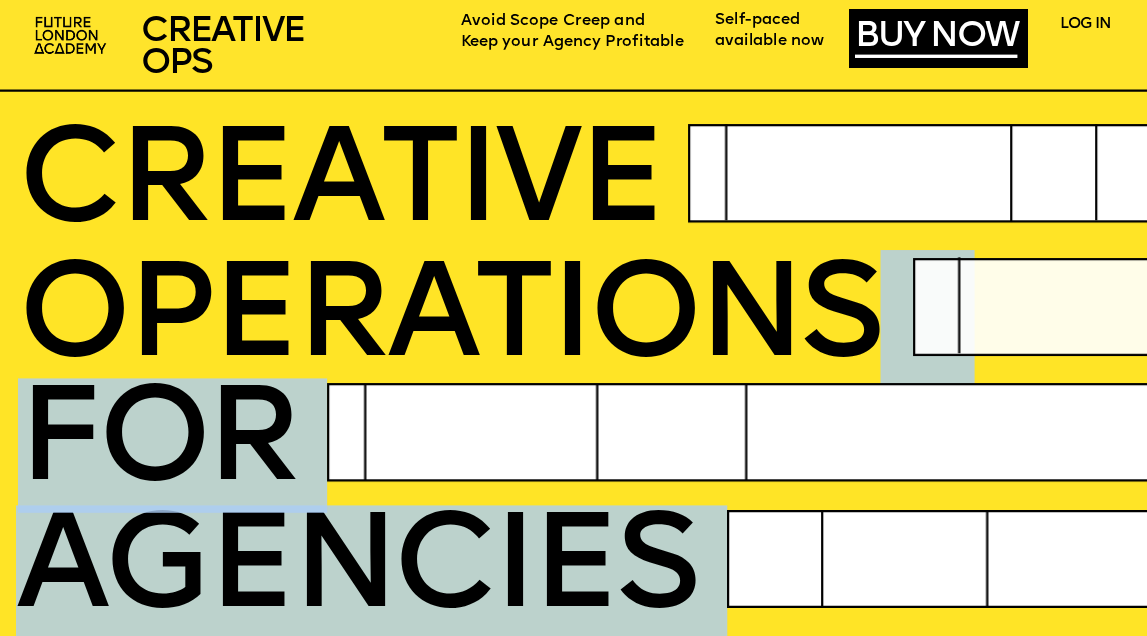 drag, startPoint x: 858, startPoint y: 329, endPoint x: 23, endPoint y: 138, distance: 856.5664 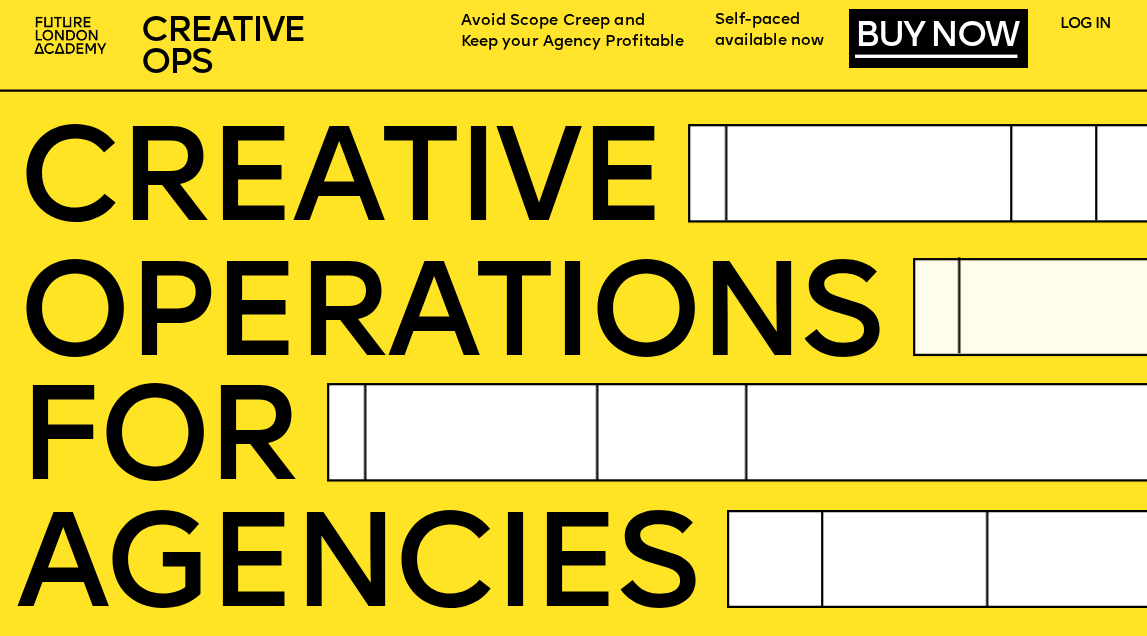 click on "CREATIVE" at bounding box center [340, 187] 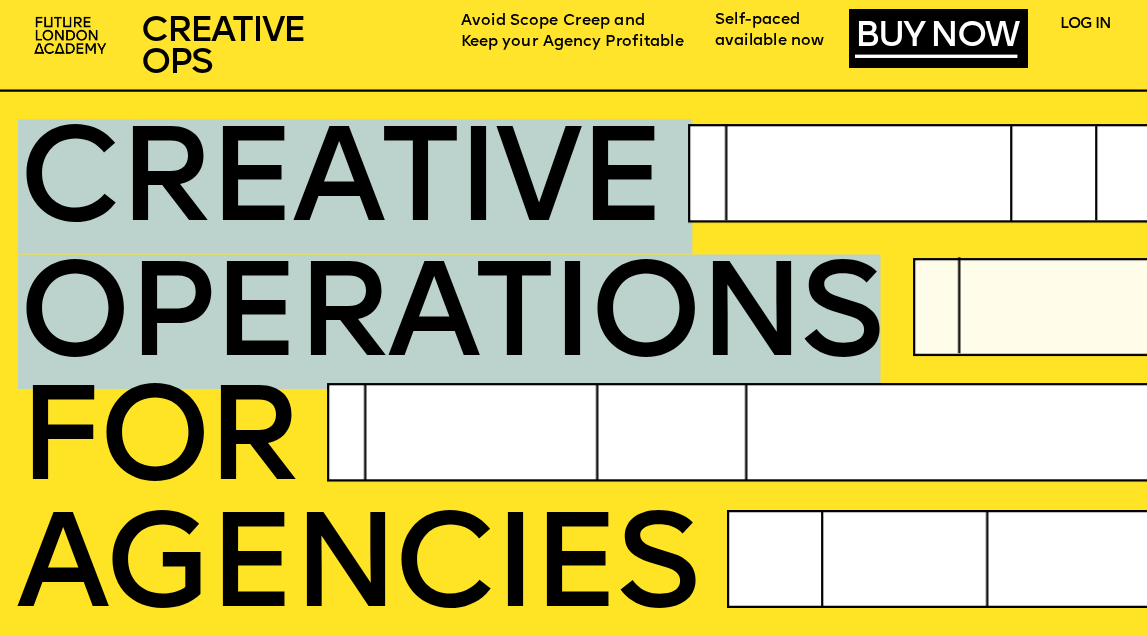 drag, startPoint x: 26, startPoint y: 180, endPoint x: 865, endPoint y: 319, distance: 850.43634 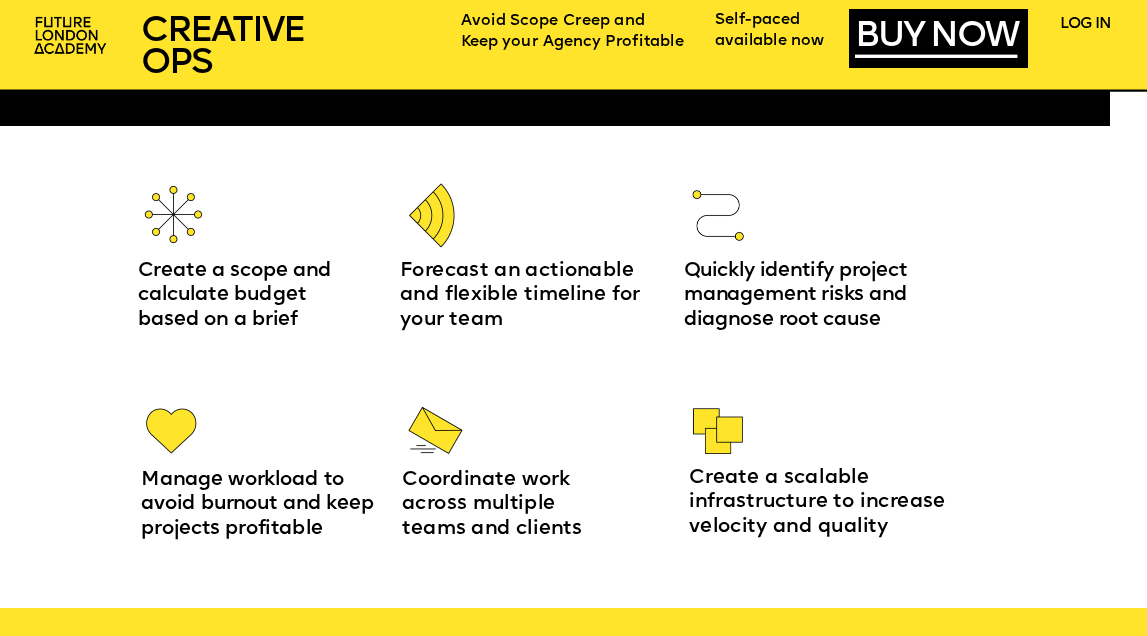 scroll, scrollTop: 1886, scrollLeft: 0, axis: vertical 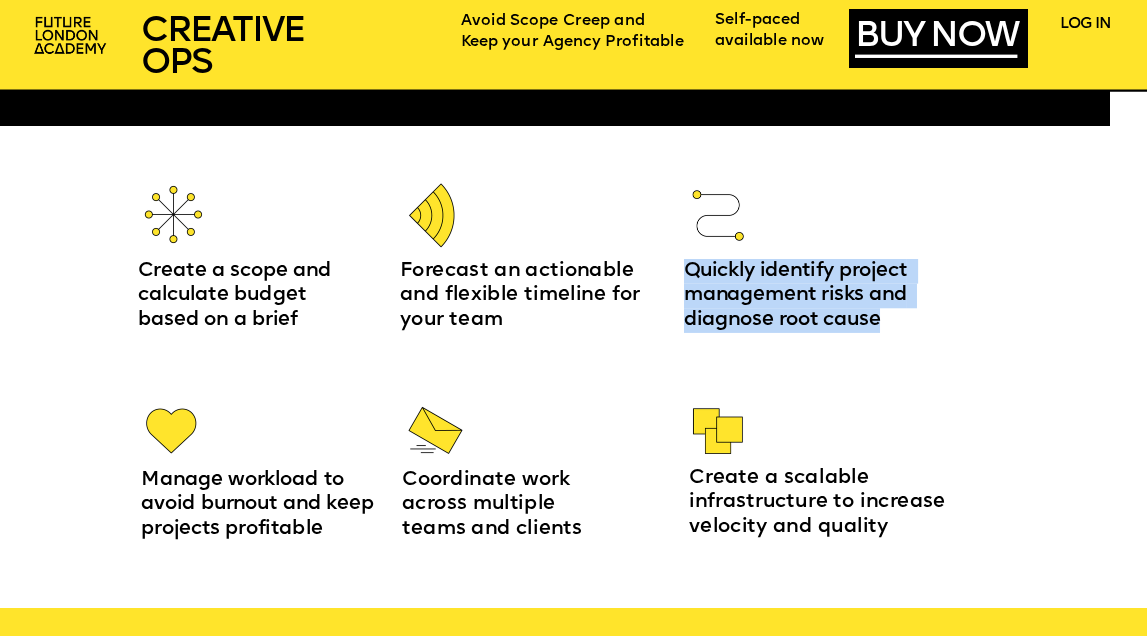 drag, startPoint x: 688, startPoint y: 271, endPoint x: 919, endPoint y: 323, distance: 236.78049 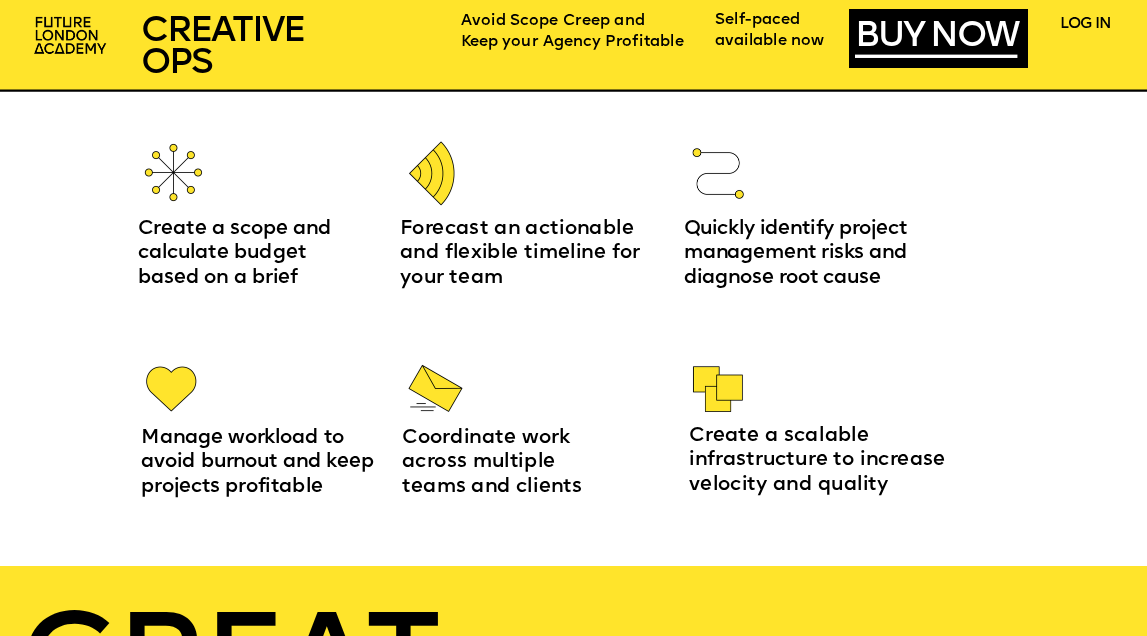 scroll, scrollTop: 1942, scrollLeft: 0, axis: vertical 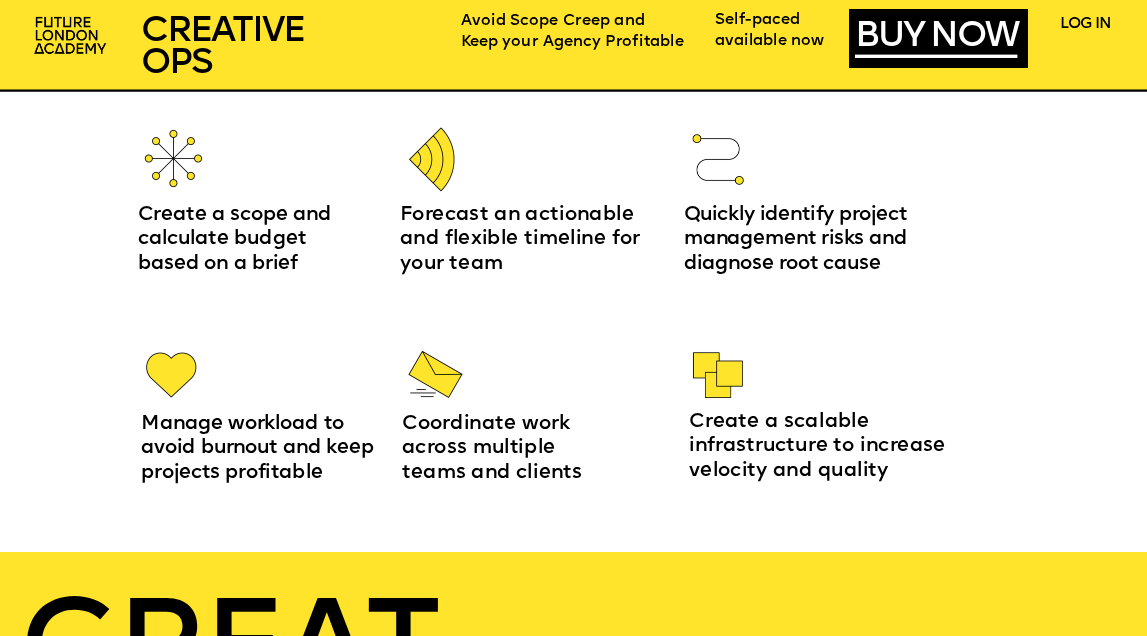 click on "CREATIVE OPS FOR AGENCIES SCHEDULING STAFFING WORKLOAD I really liked the real-world examples and the level of experience the speaker brought to the sessions. [FIRST] [LAST] Head of Digital Division at [COMPANY] THANK YOU for your Creative Ops course. As someone who has worked in the creative industry for over 20 years but is very new to project management, this course has been so so helpful and insightful! The amount of information is perfect and will be instrumental in moving our company forward. I will be recommending it to everyone I know. Thank you both [PERSON] and [PERSON], who were both great. Suzi Harrison Project Manager I really enjoyed the material and will implement all the strategies I learnt. From file naming to more complex frameworks like structuring team processes. Valentine Zimermann Vargas Social Media Manager at Project Três Gilda Furgiuele Creative Operations Manager at [COMPANY] Ruby Valls Producer at [COMPANY] Sonja Glass [COMPANY]" at bounding box center [573, 3109] 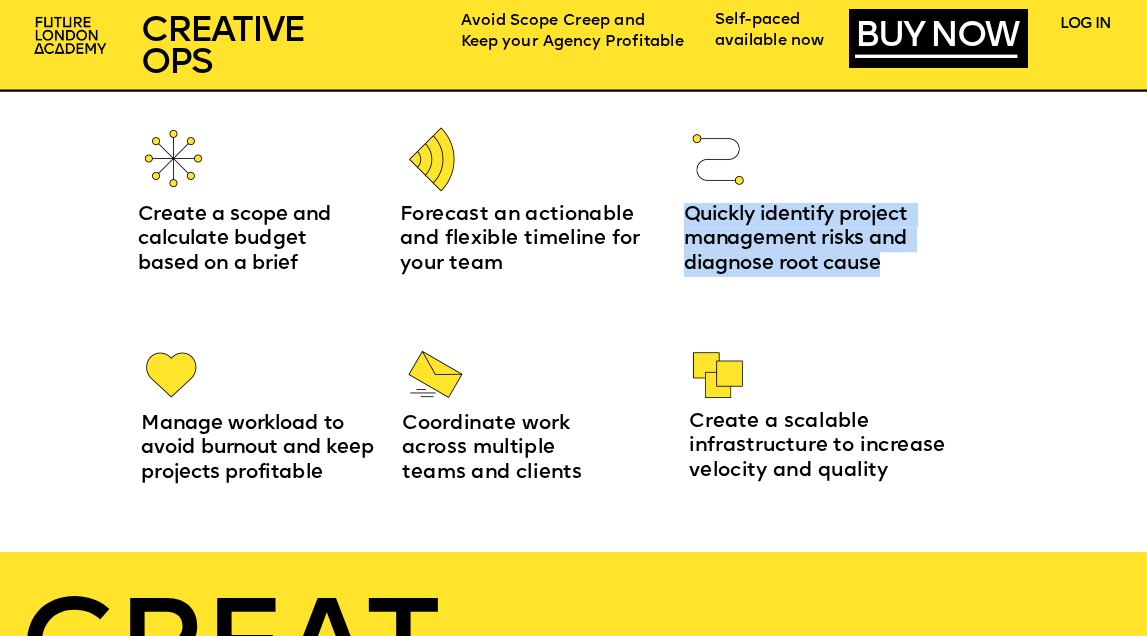 drag, startPoint x: 878, startPoint y: 265, endPoint x: 687, endPoint y: 221, distance: 196.00255 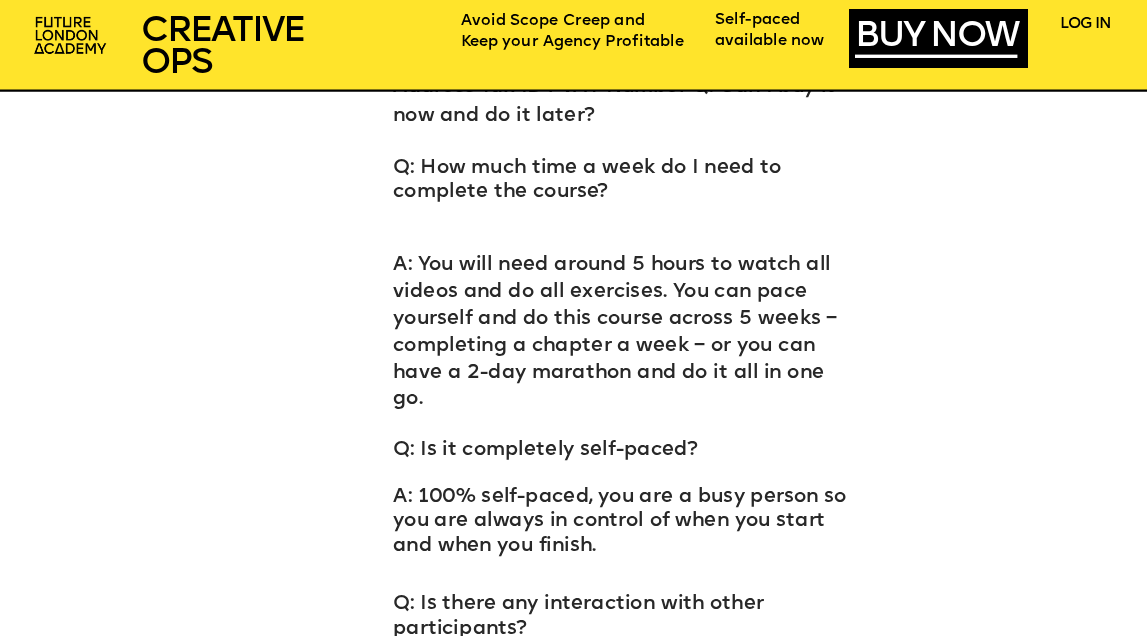 scroll, scrollTop: 8458, scrollLeft: 0, axis: vertical 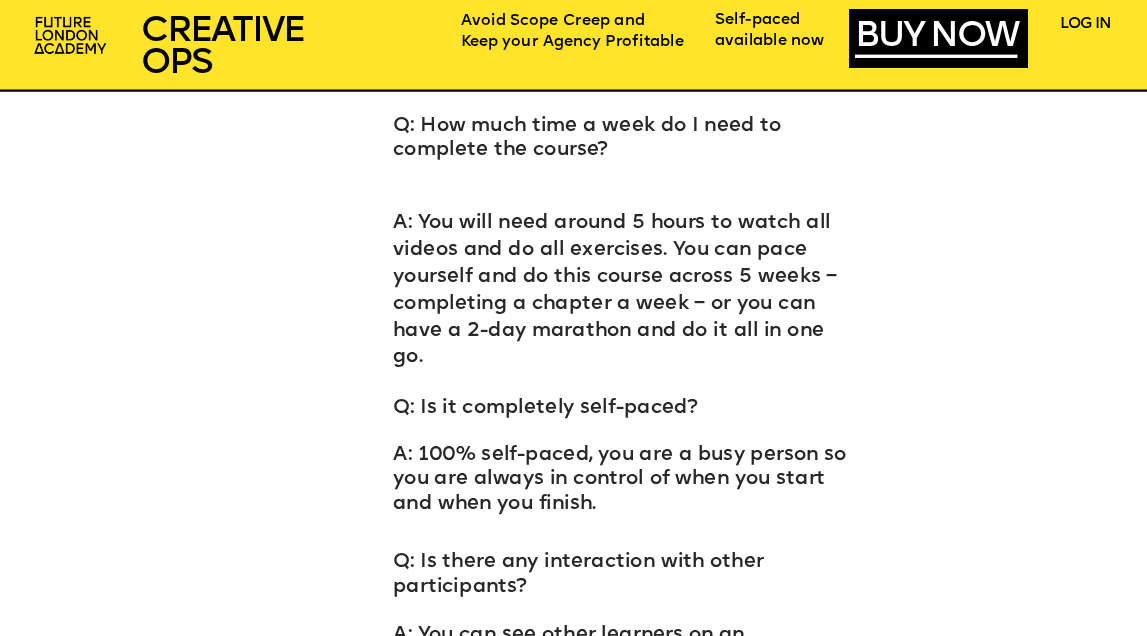 click on "Q: Do you receive feedback on exercises?" at bounding box center (600, 748) 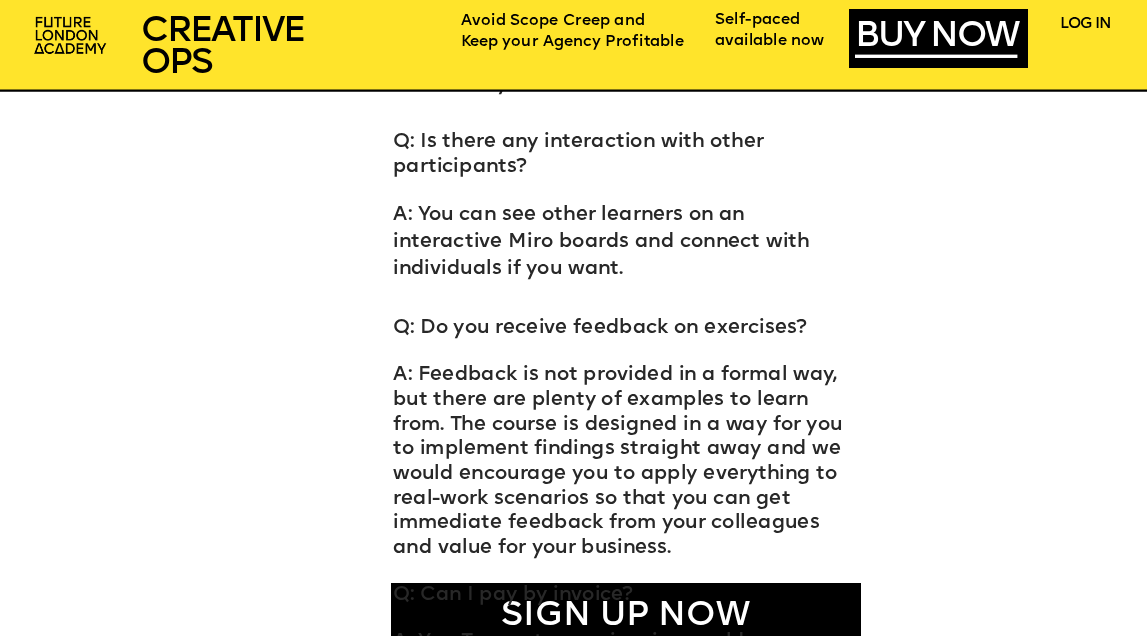 scroll, scrollTop: 8878, scrollLeft: 0, axis: vertical 